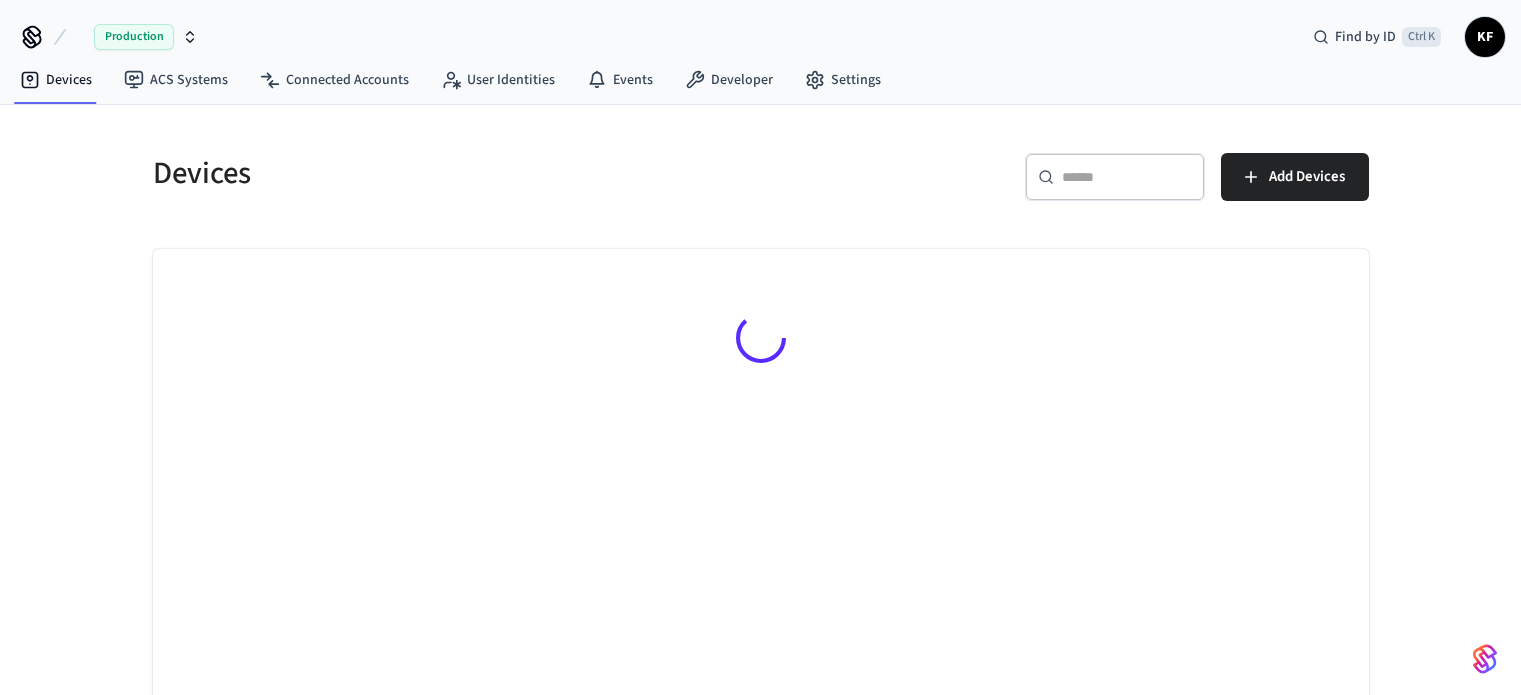 scroll, scrollTop: 0, scrollLeft: 0, axis: both 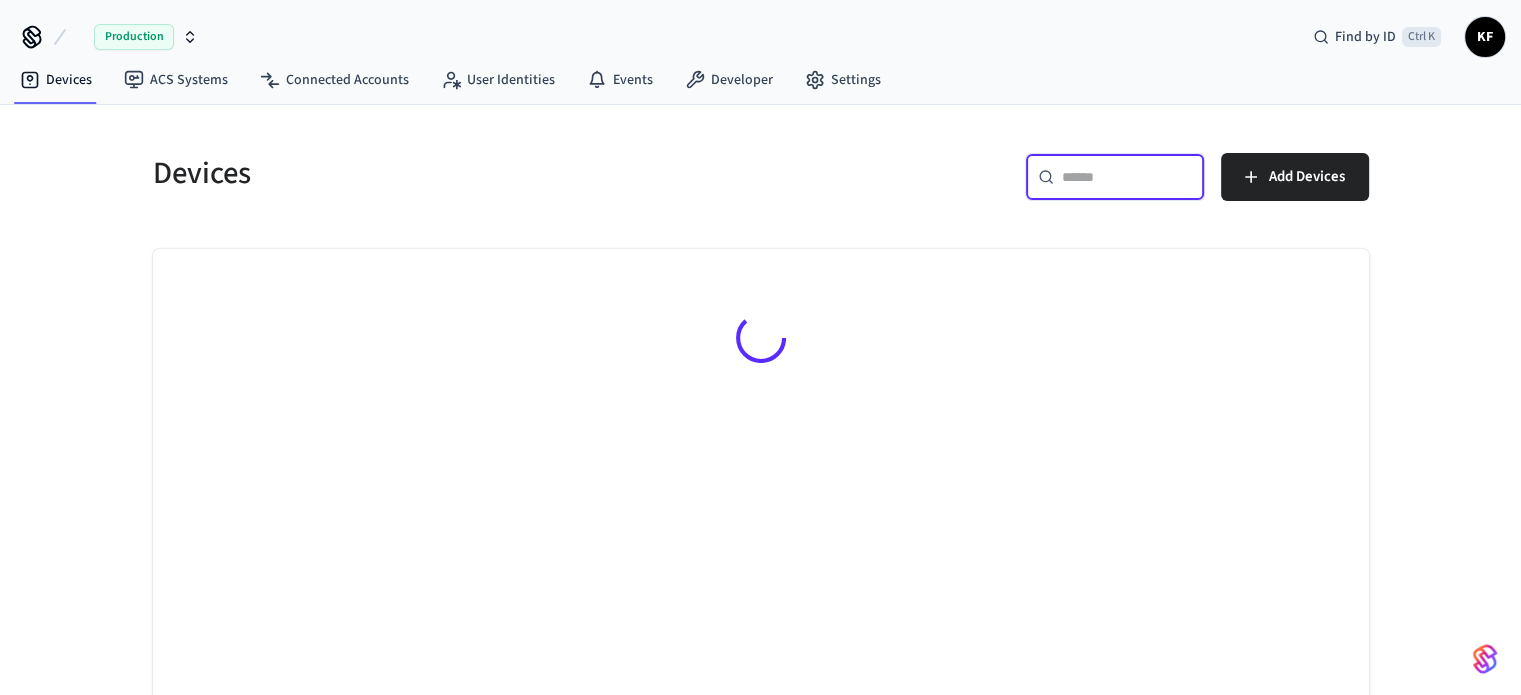 click at bounding box center (1127, 177) 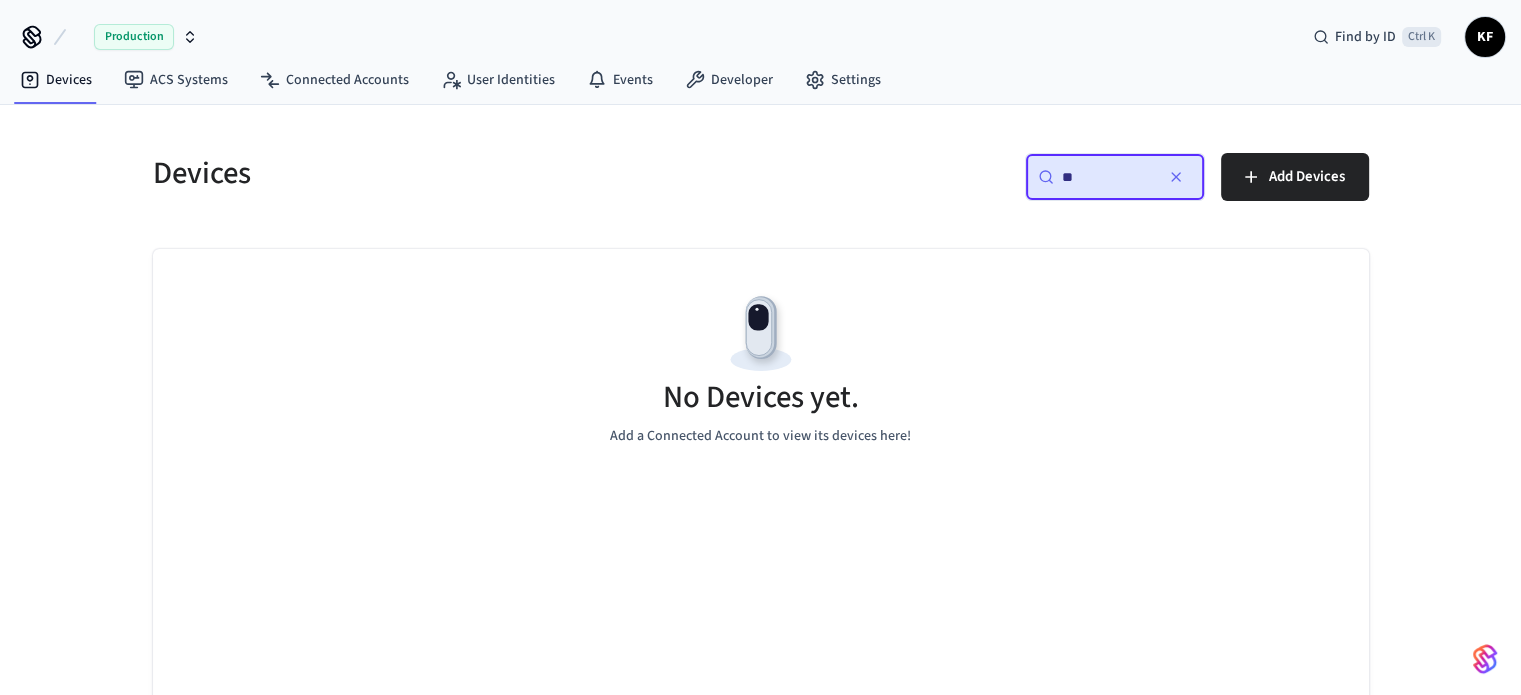 click on "Production" at bounding box center (146, 37) 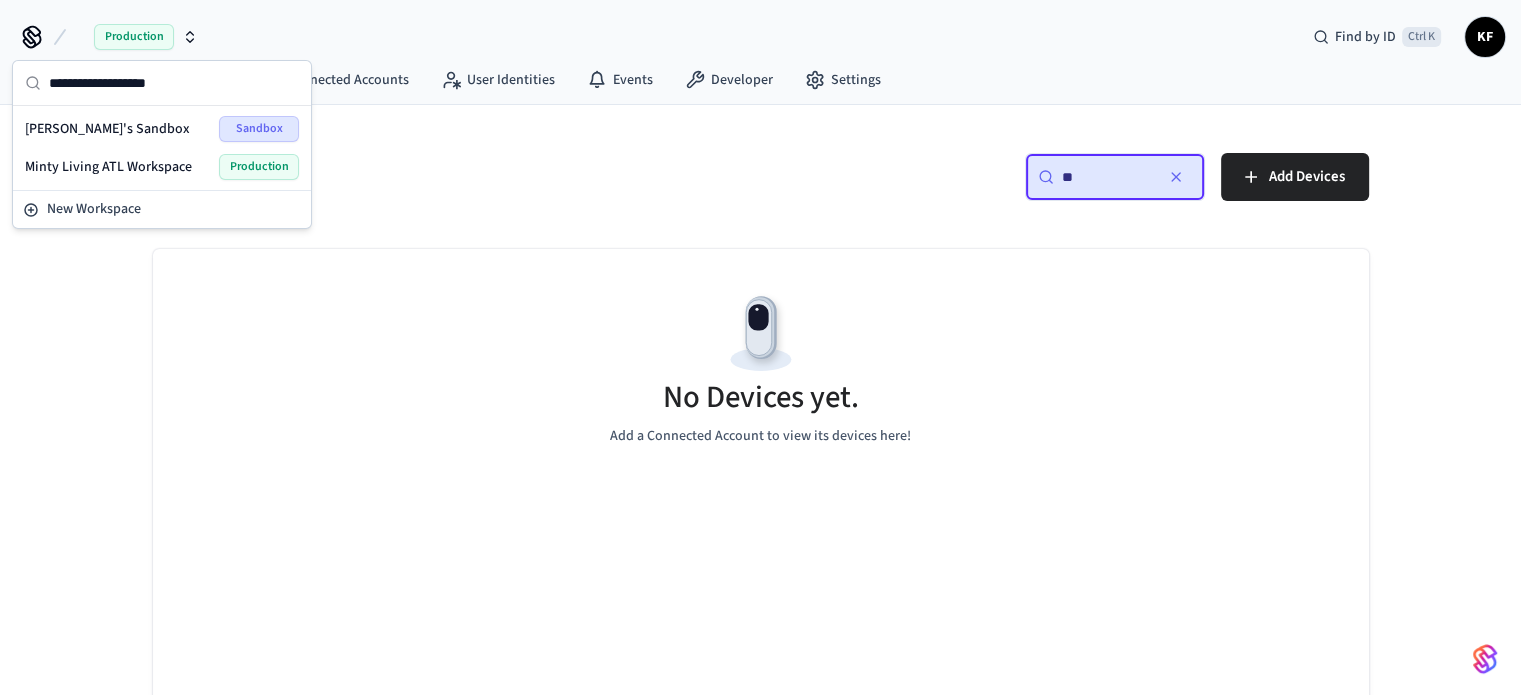click on "Minty Living ATL Workspace" at bounding box center (108, 167) 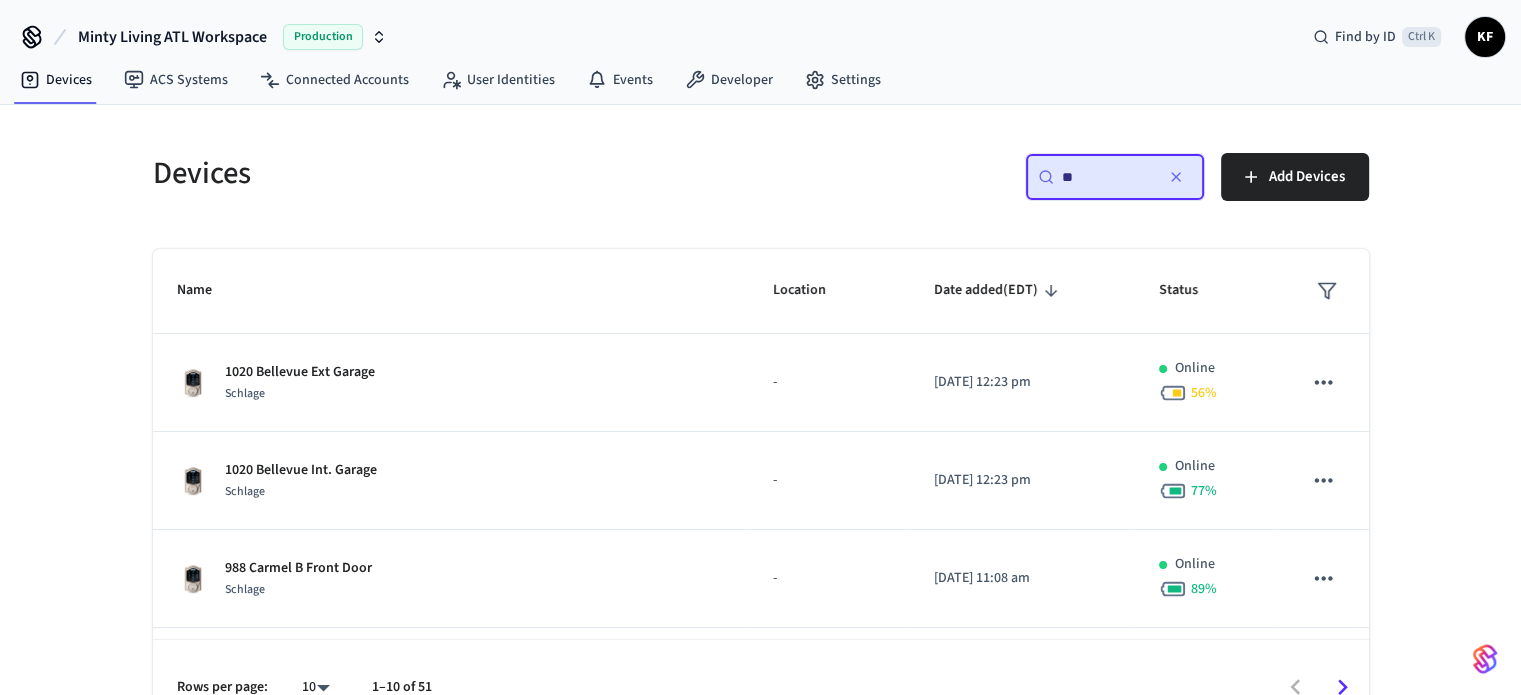 click on "**" at bounding box center (1107, 177) 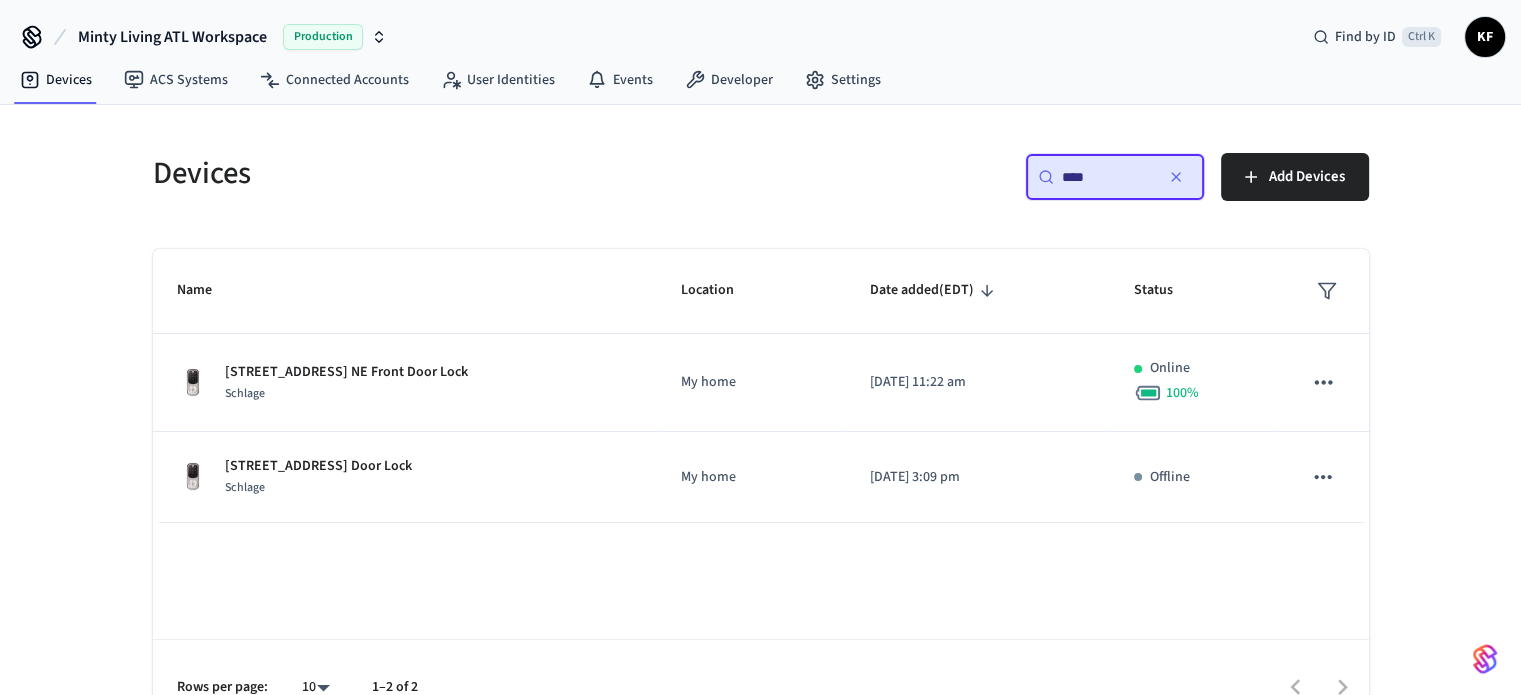 scroll, scrollTop: 0, scrollLeft: 0, axis: both 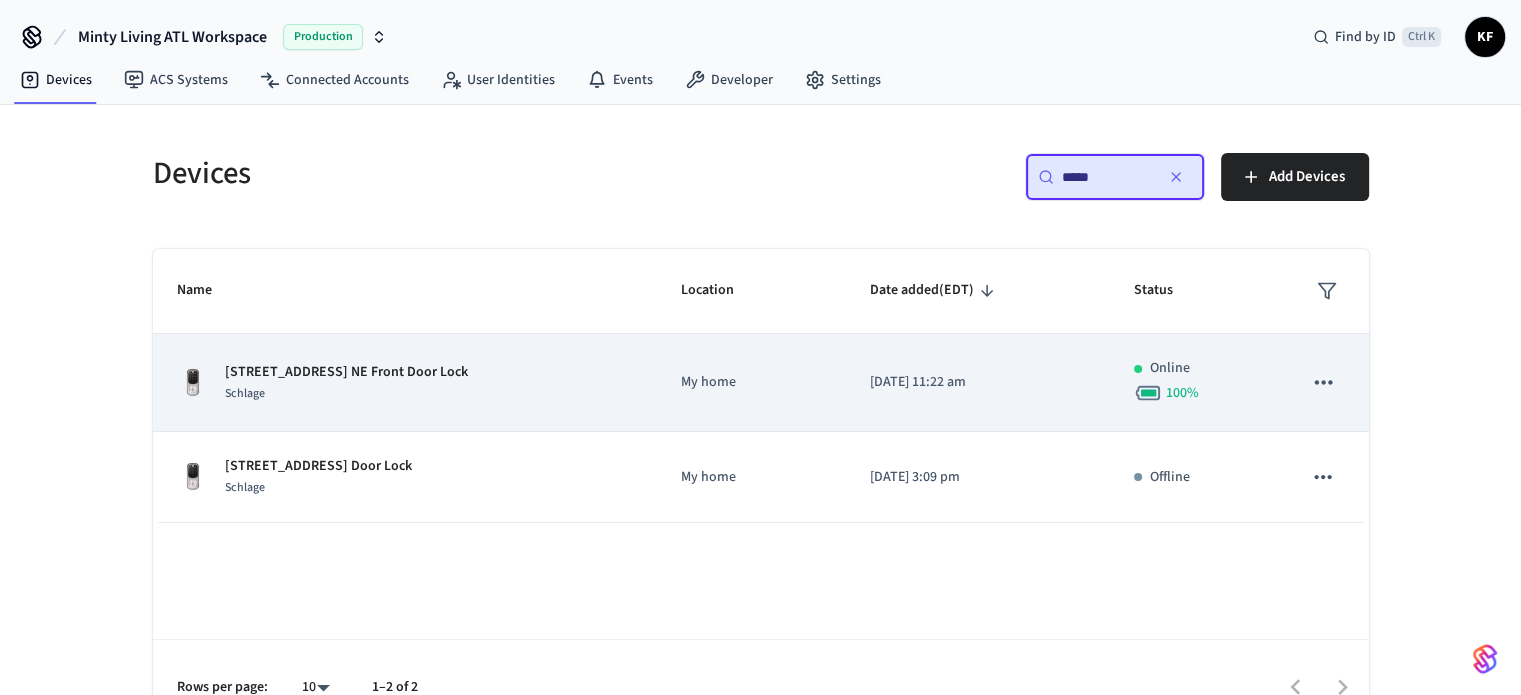 type on "*****" 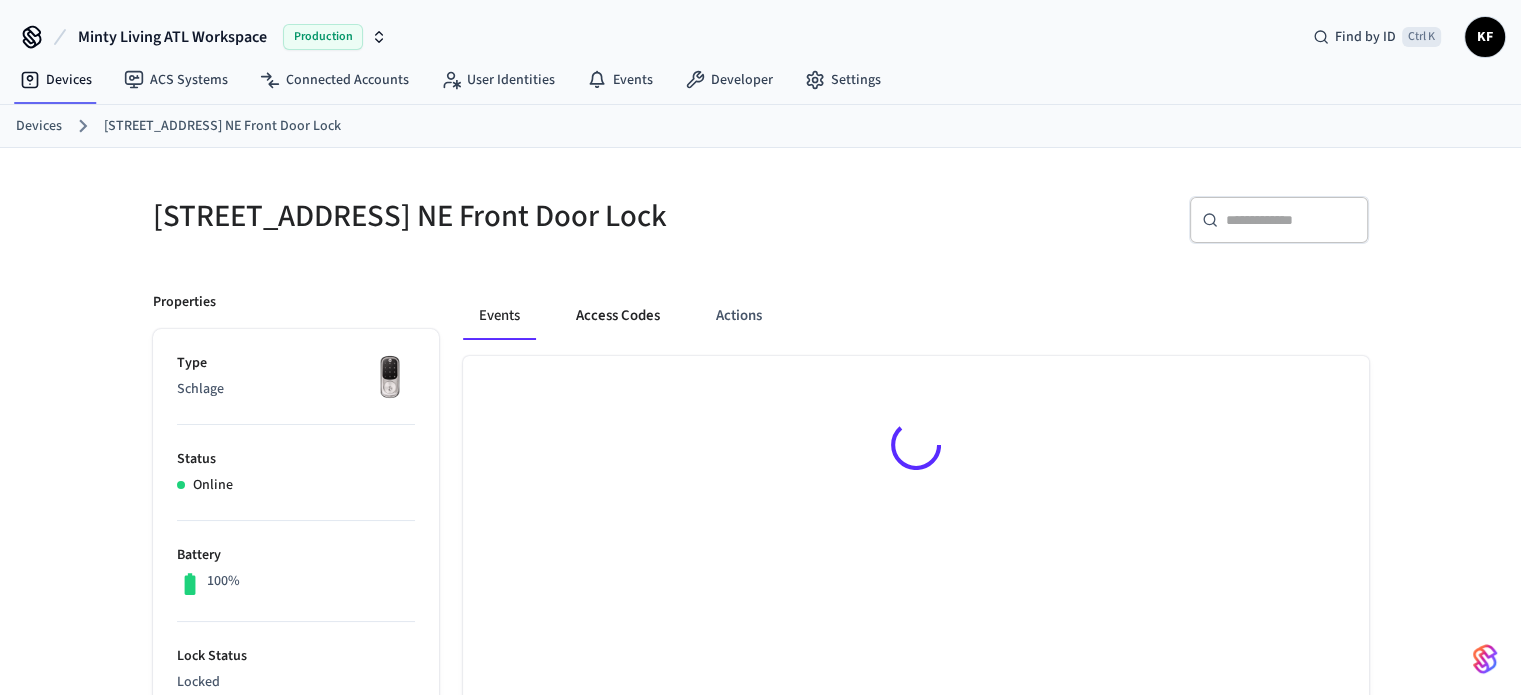 click on "Access Codes" at bounding box center (618, 316) 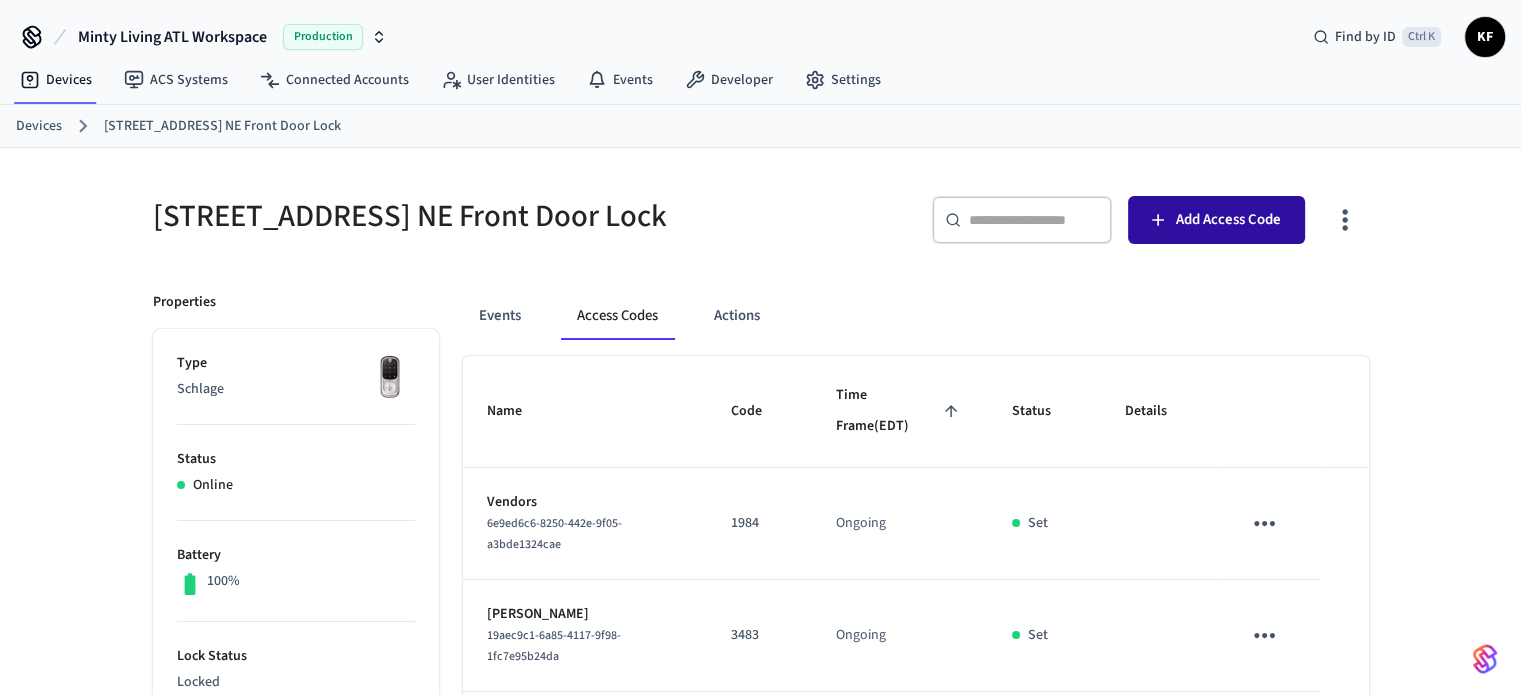 click on "Add Access Code" at bounding box center [1228, 220] 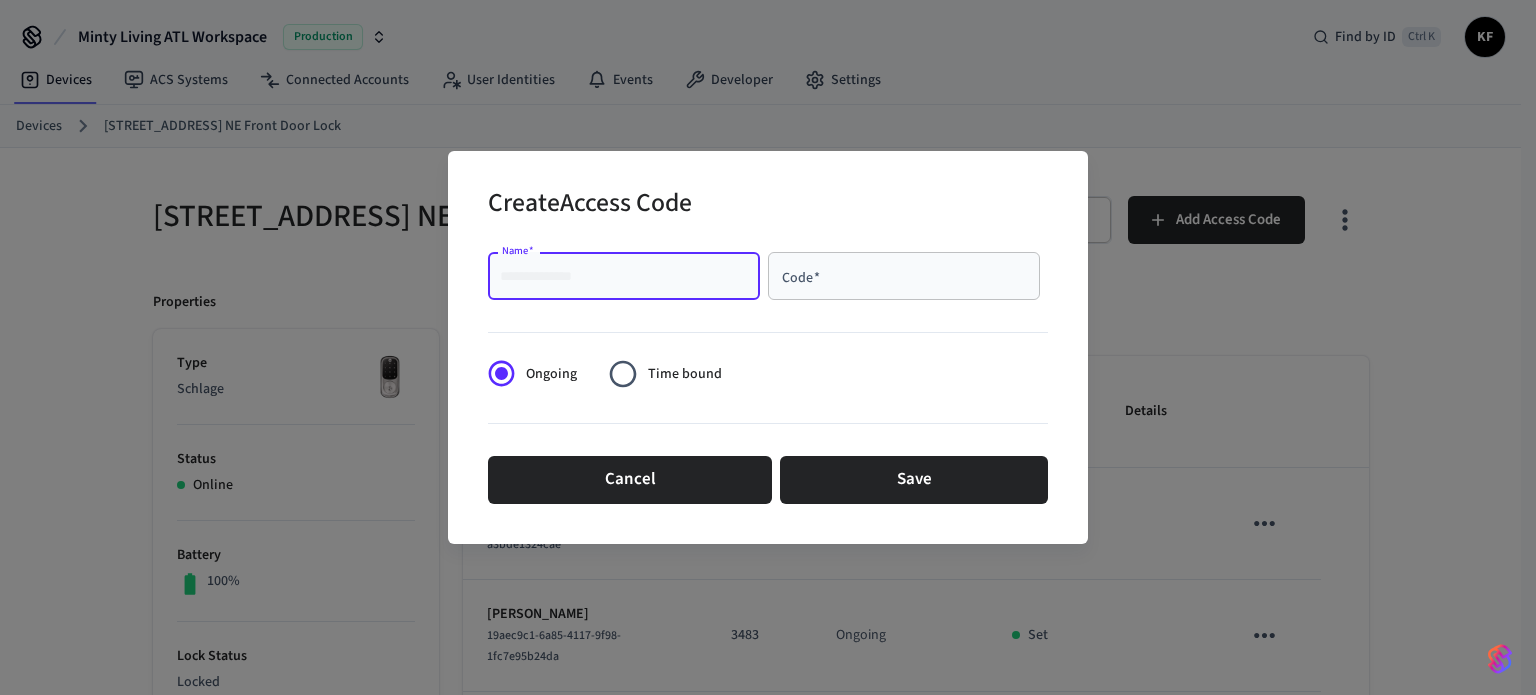 paste on "**********" 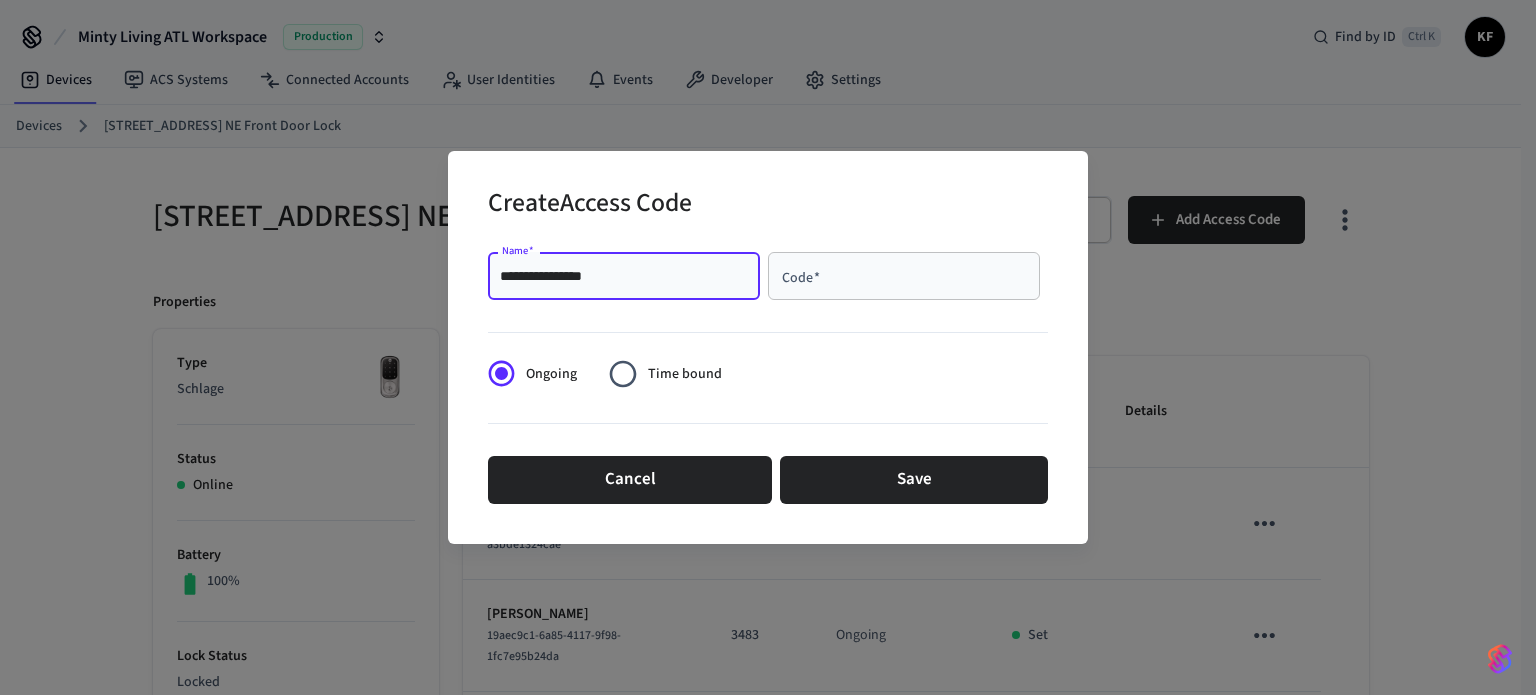 type on "**********" 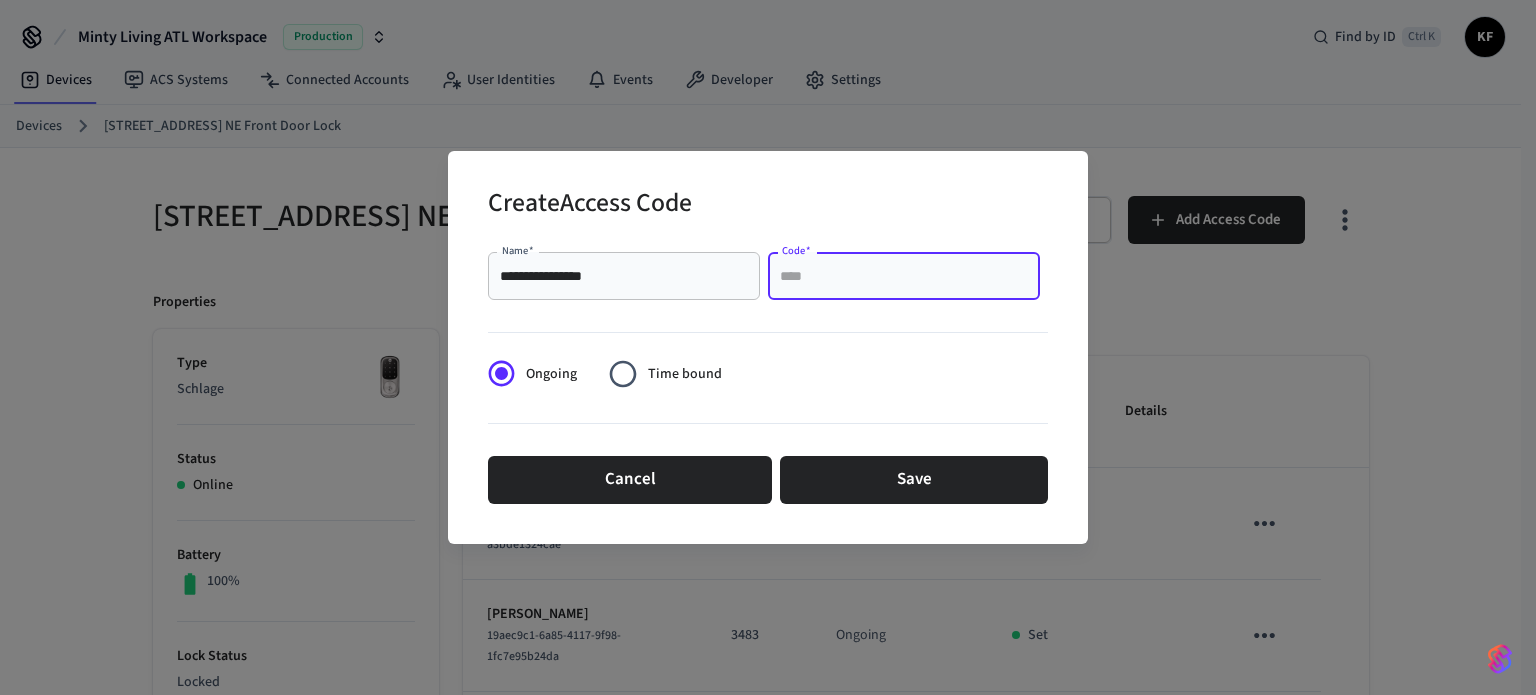 click on "Code   *" at bounding box center [904, 276] 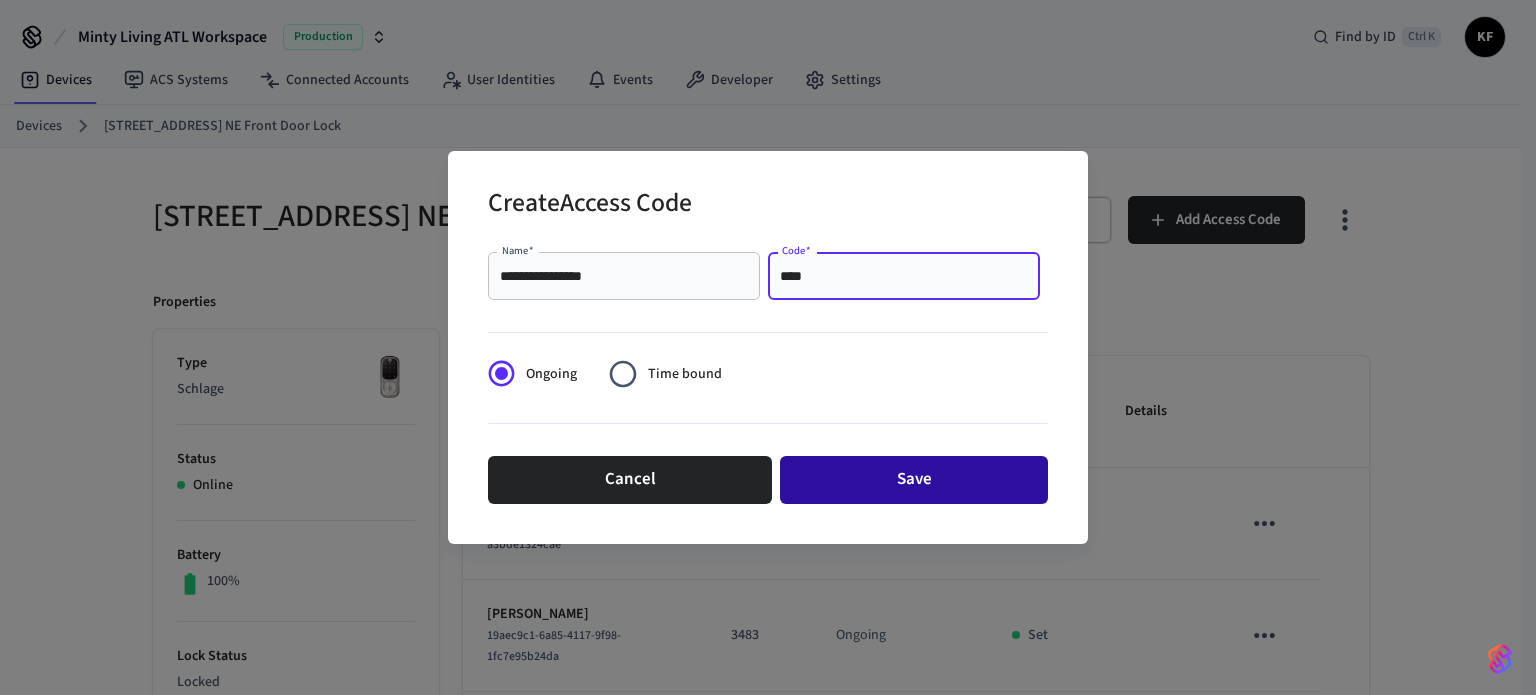 type on "****" 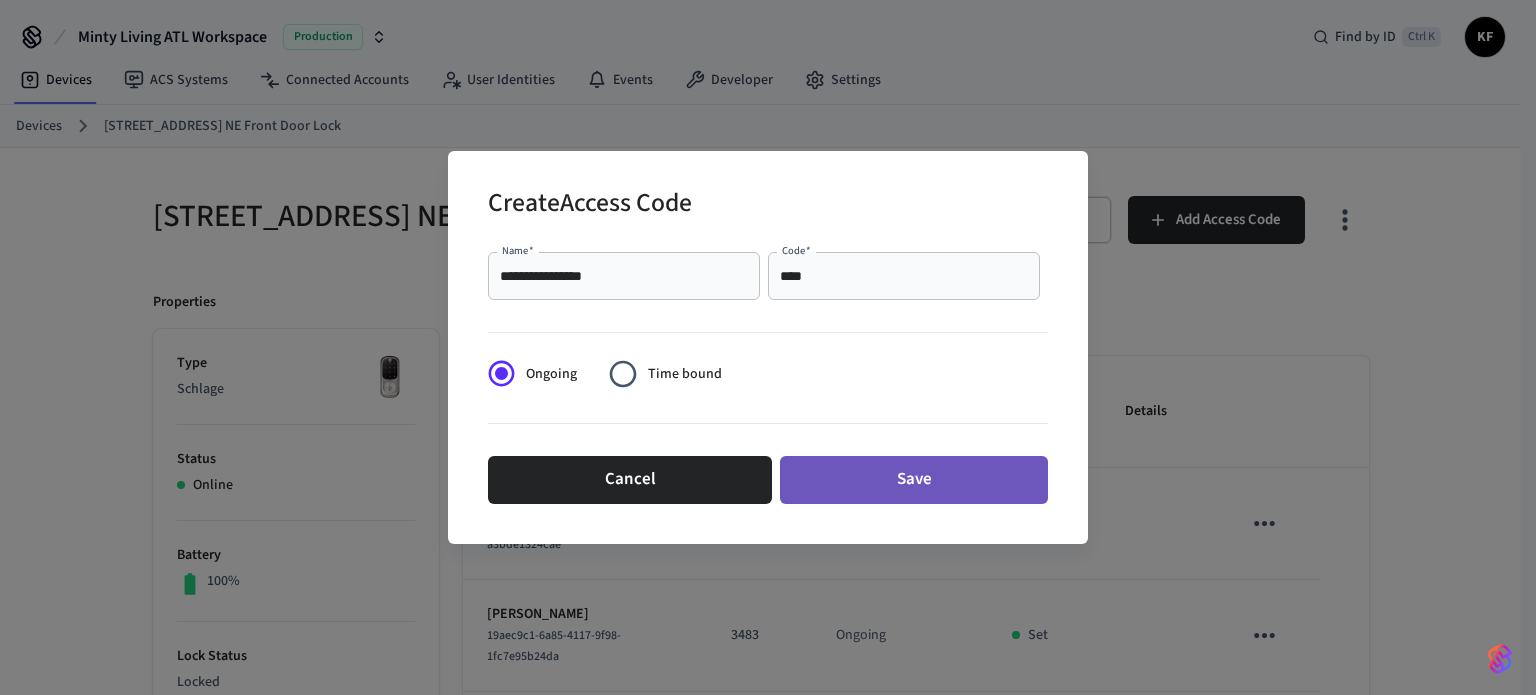 click on "Save" at bounding box center (914, 480) 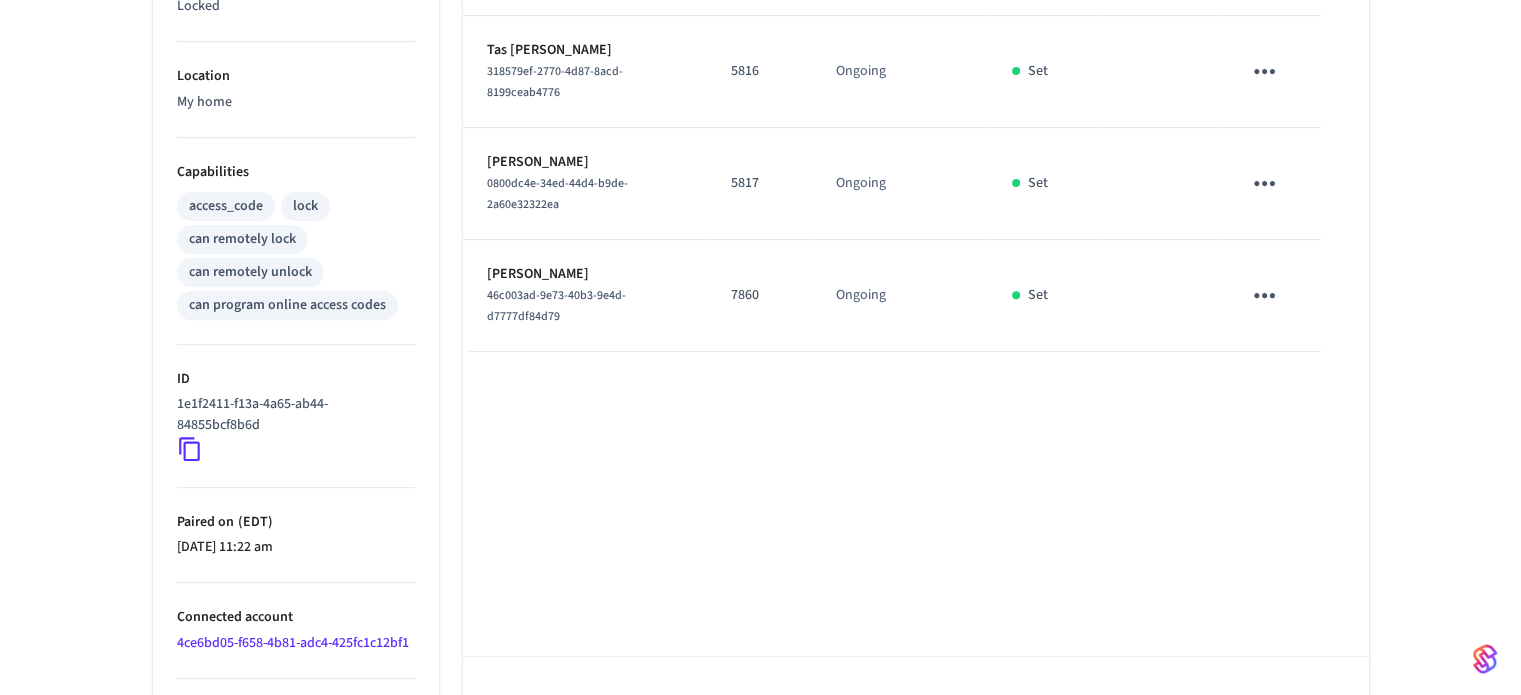 scroll, scrollTop: 0, scrollLeft: 0, axis: both 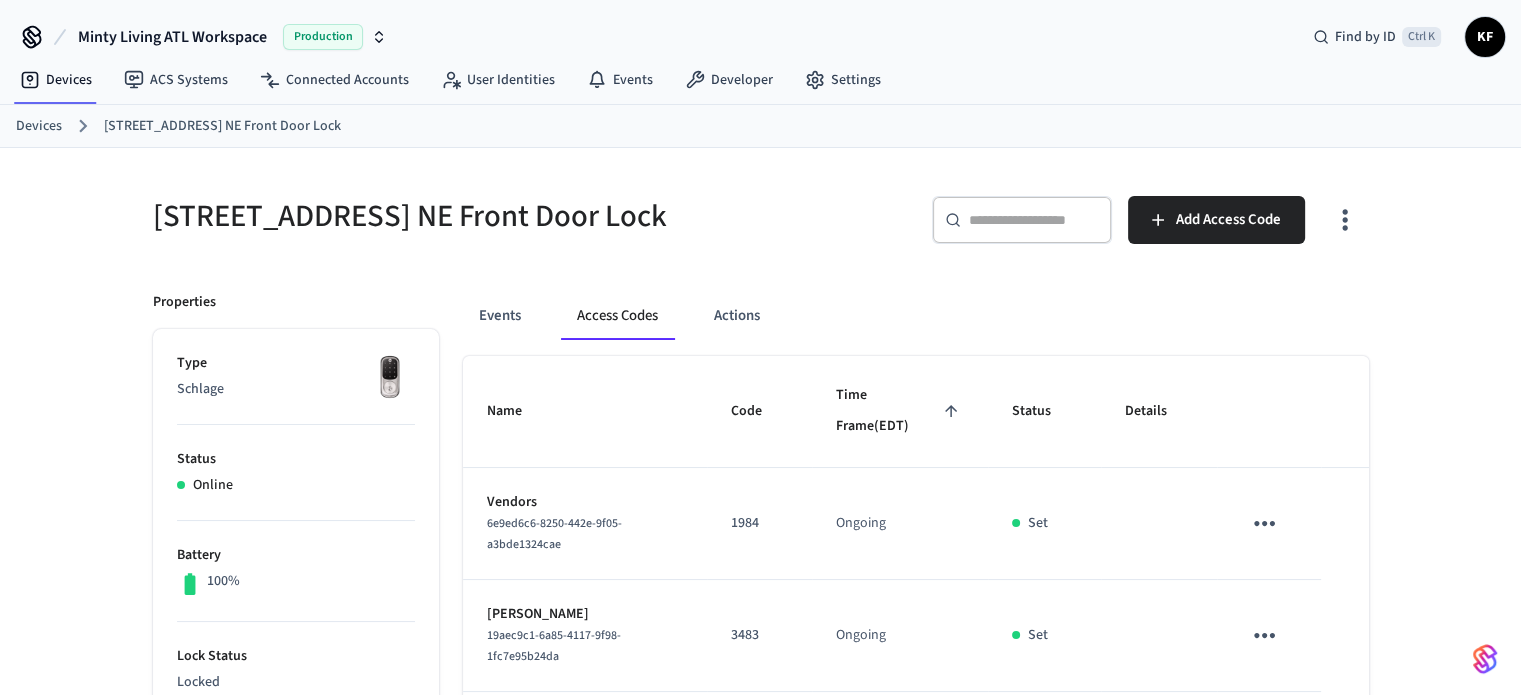 click on "Devices" at bounding box center [39, 126] 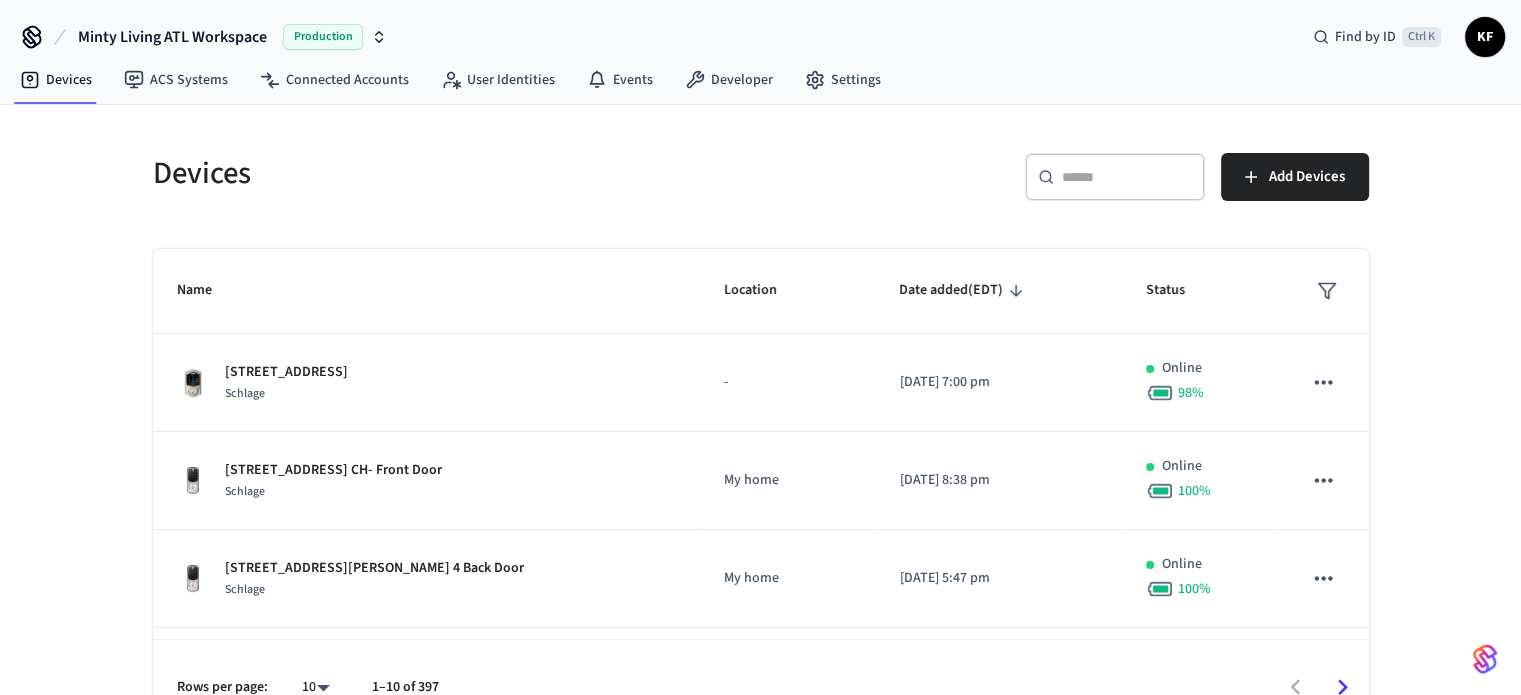 click at bounding box center [1127, 177] 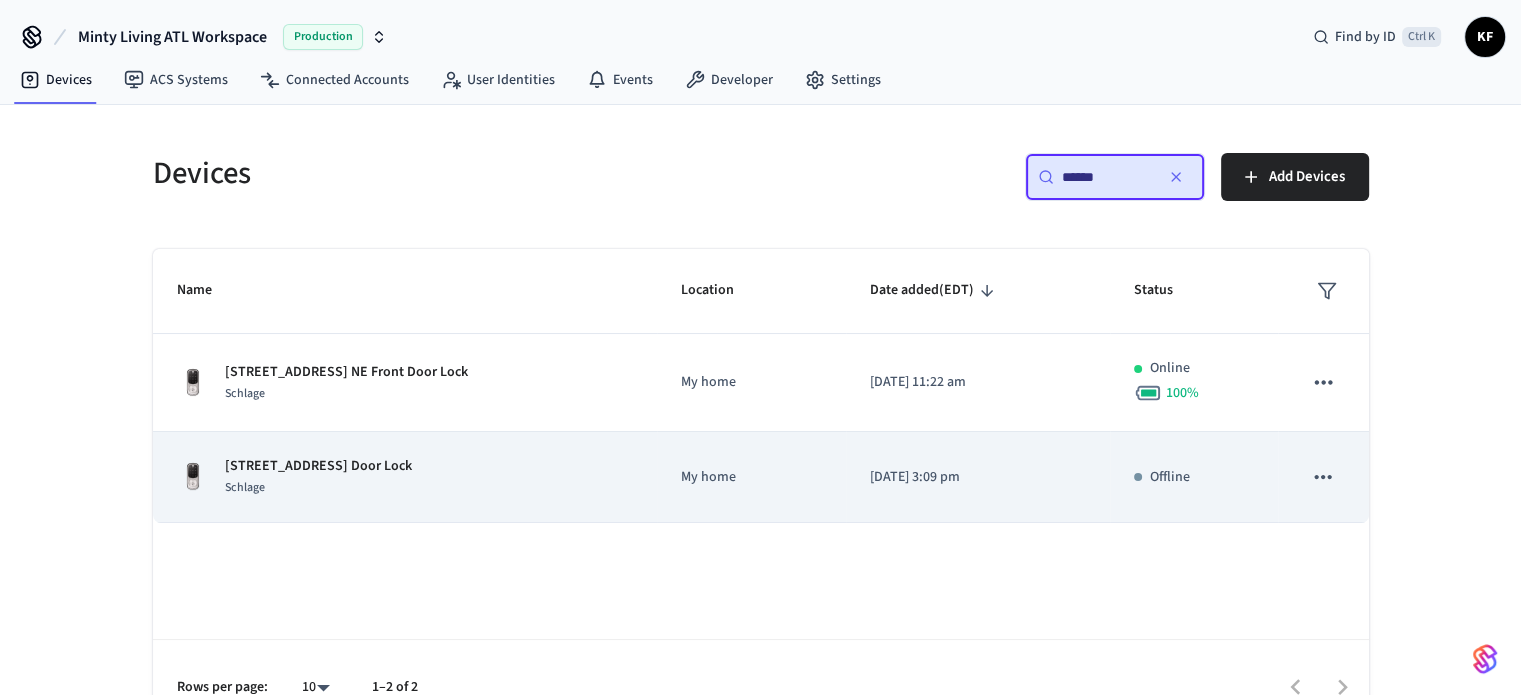 type on "******" 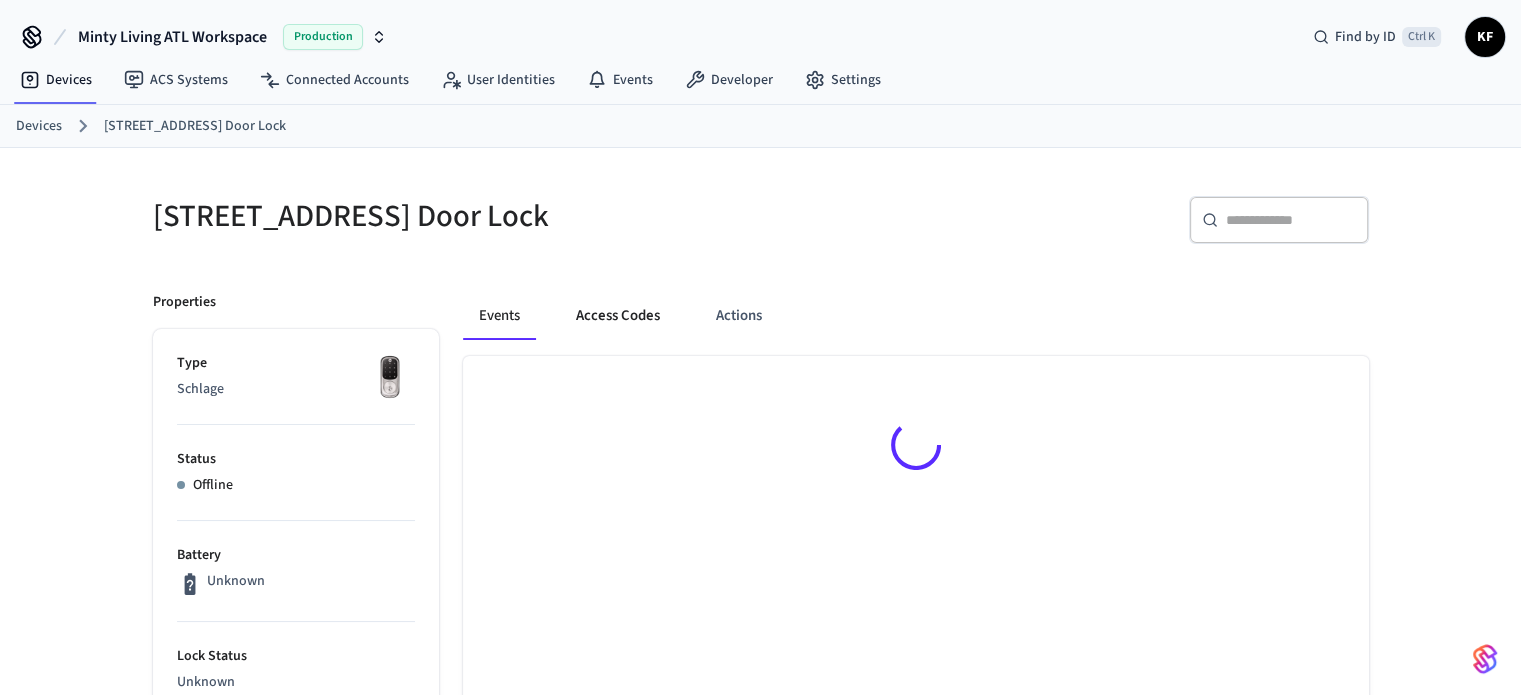 click on "Access Codes" at bounding box center (618, 316) 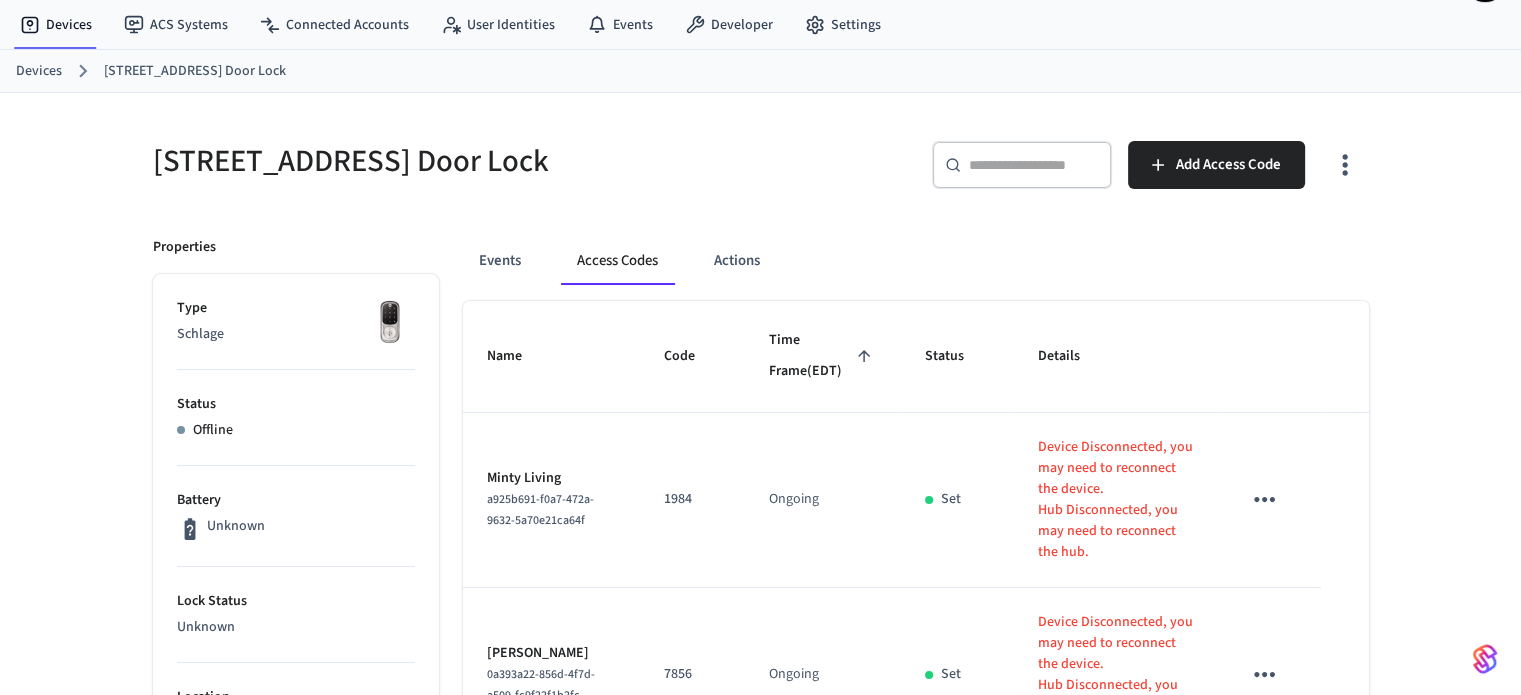 scroll, scrollTop: 56, scrollLeft: 0, axis: vertical 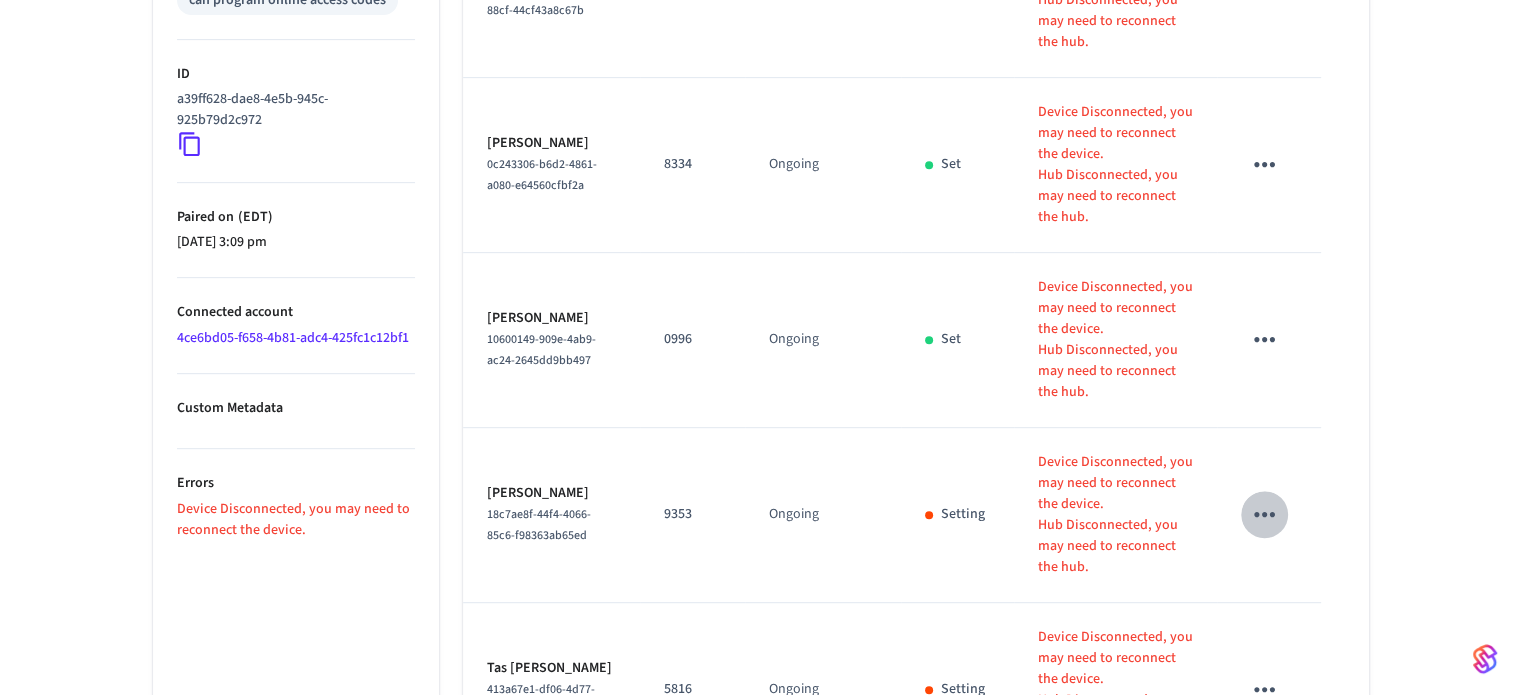 click 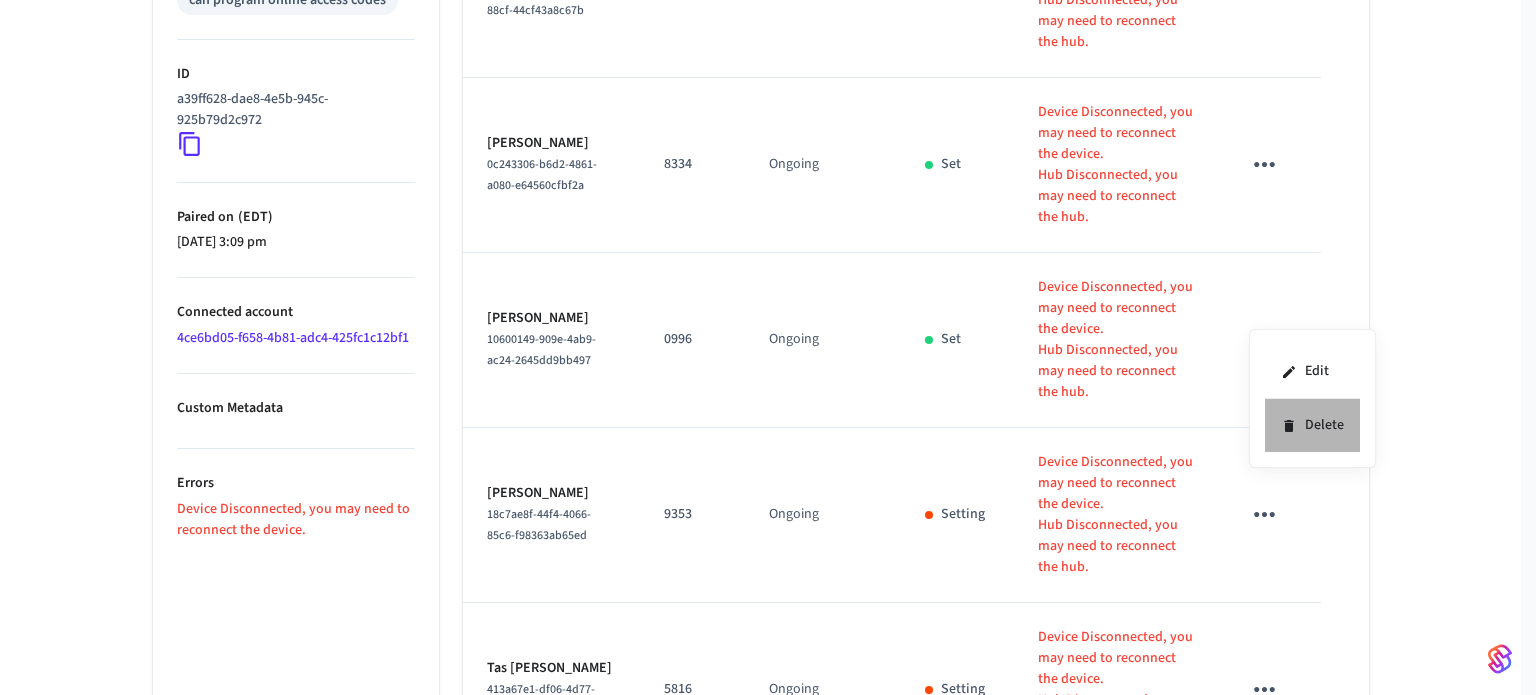 click on "Delete" at bounding box center [1312, 425] 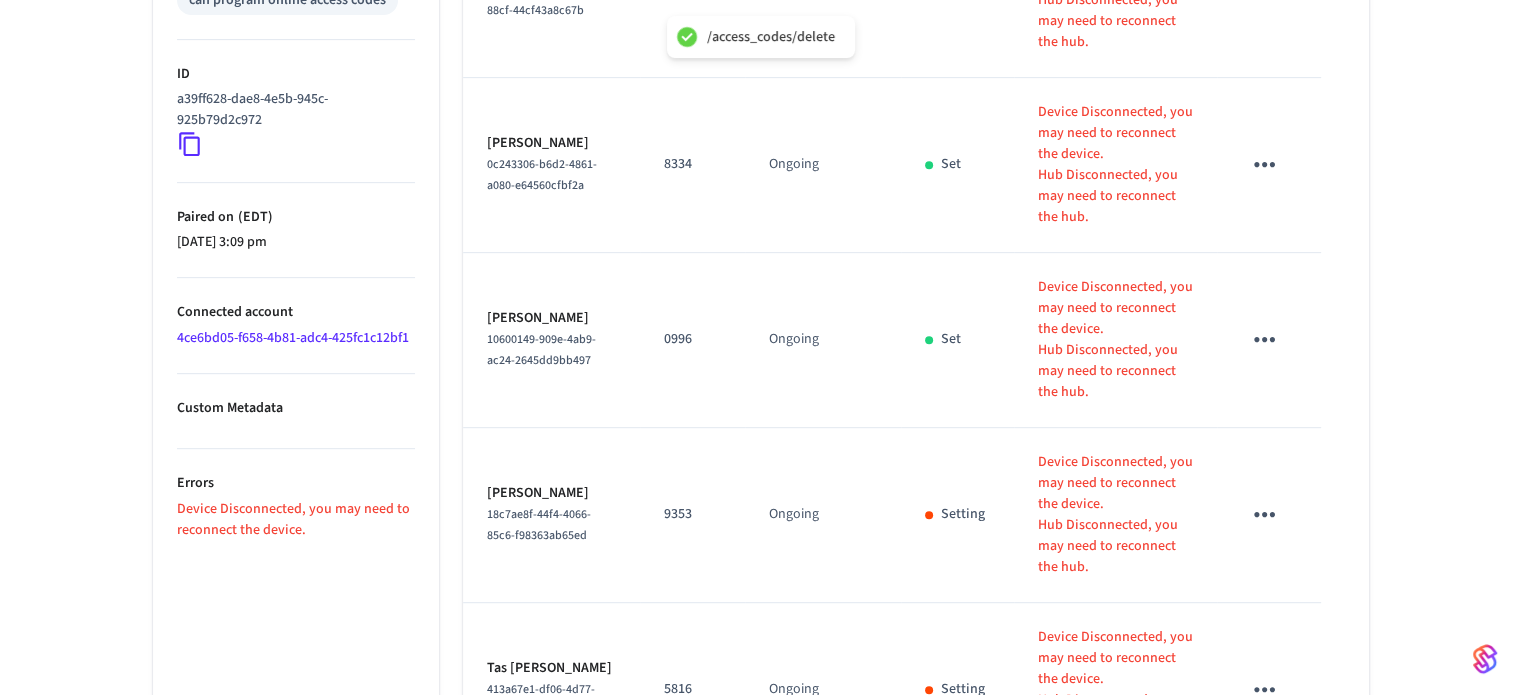 scroll, scrollTop: 0, scrollLeft: 0, axis: both 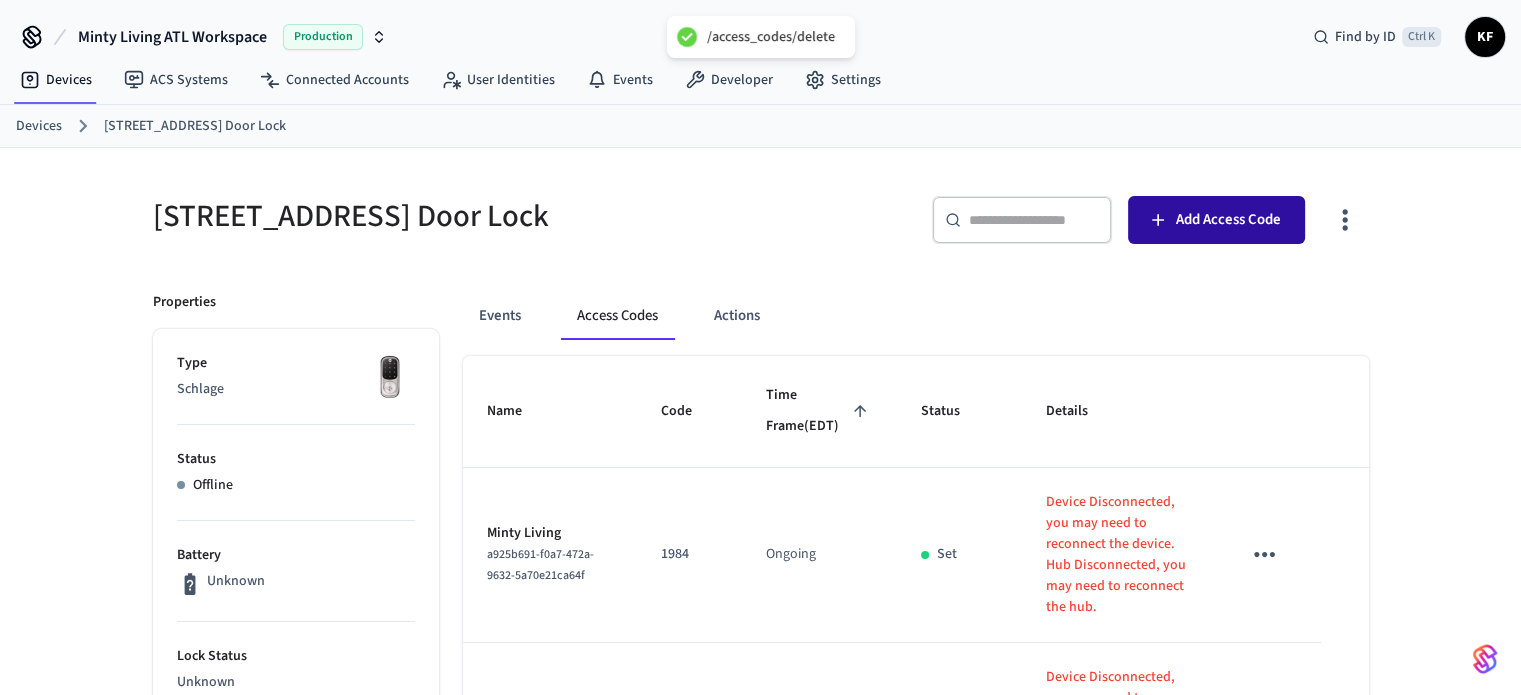click on "Add Access Code" at bounding box center (1228, 220) 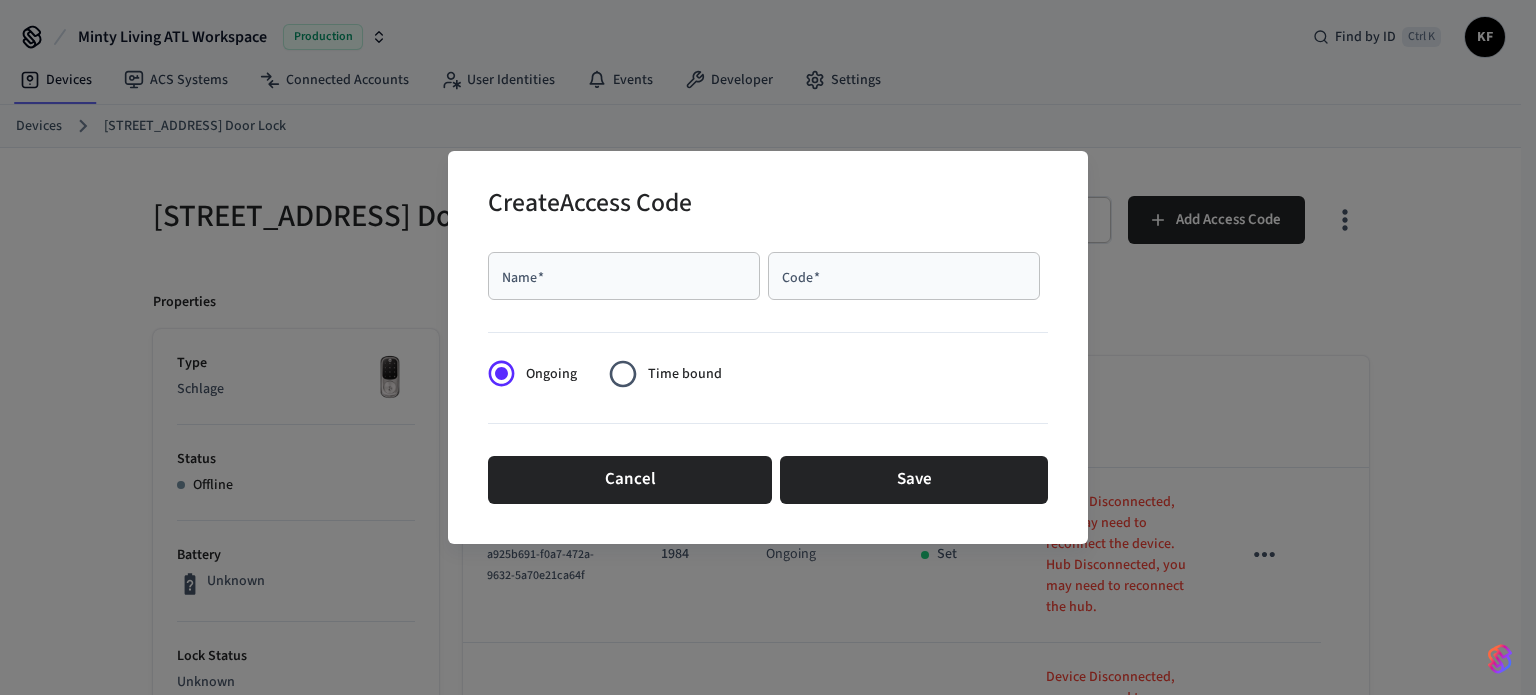 click on "Name   *" at bounding box center [624, 276] 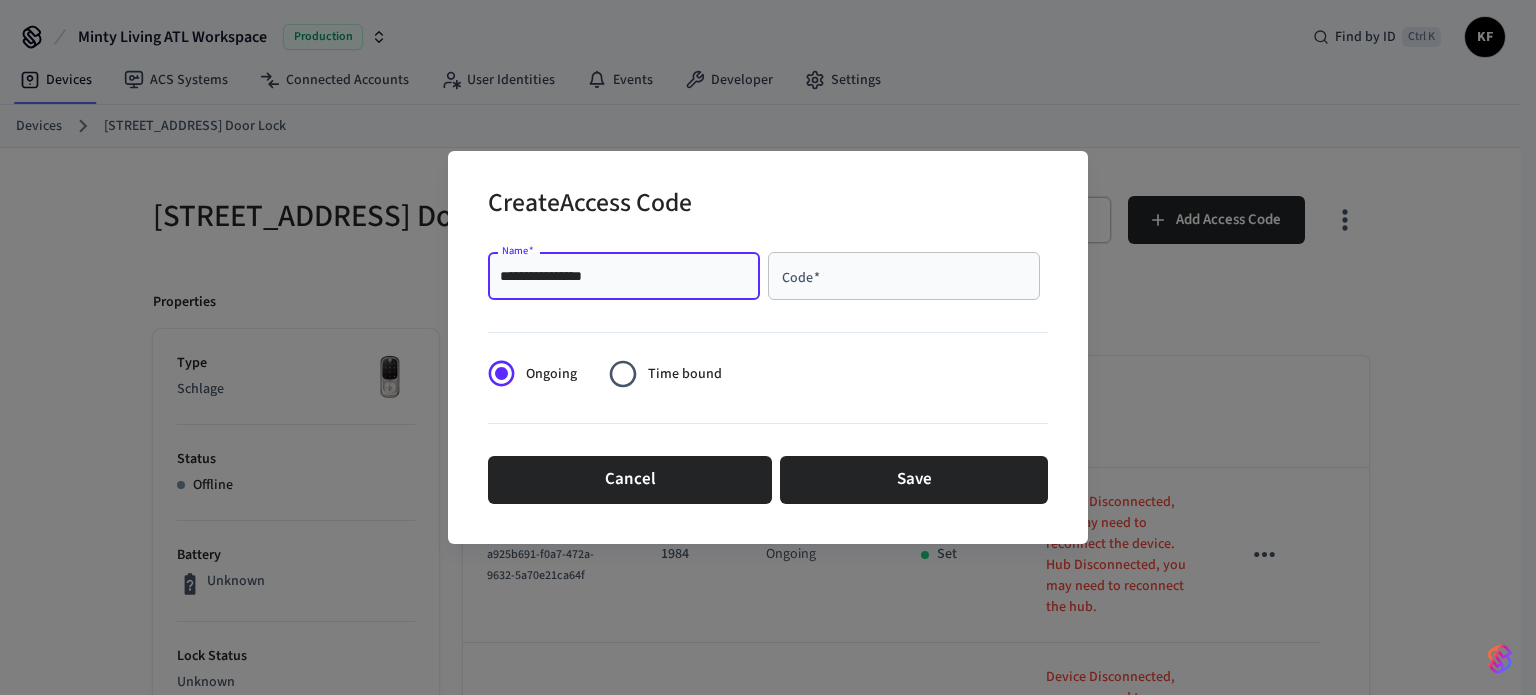 type on "**********" 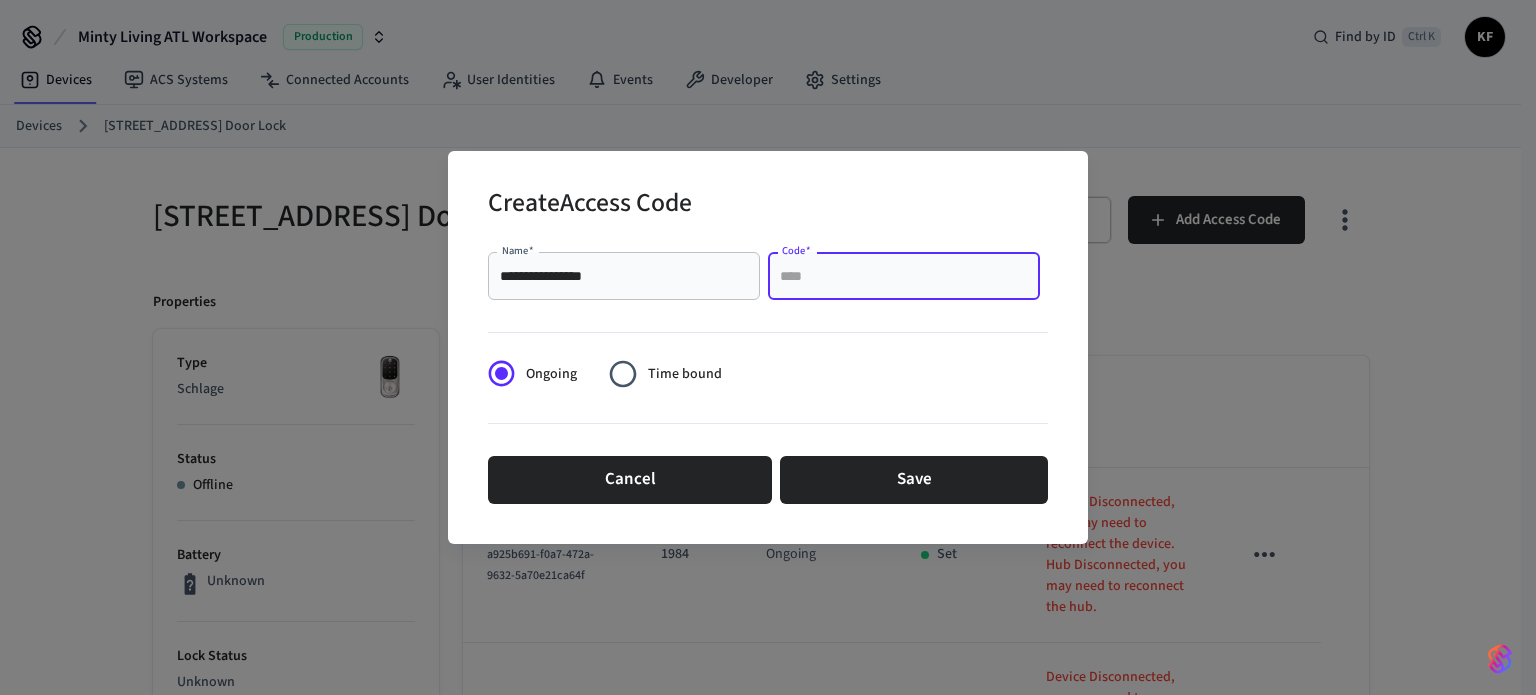 click on "Code   *" at bounding box center (904, 276) 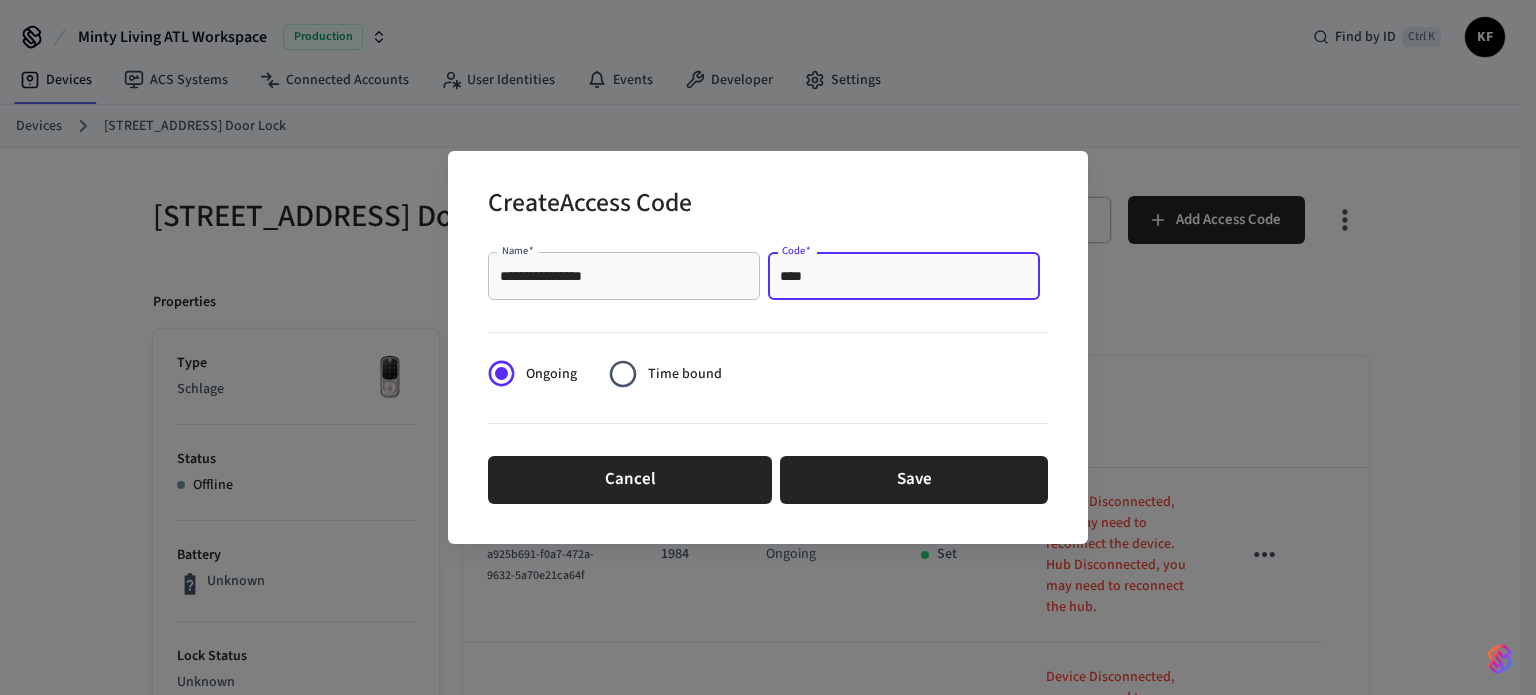 type on "****" 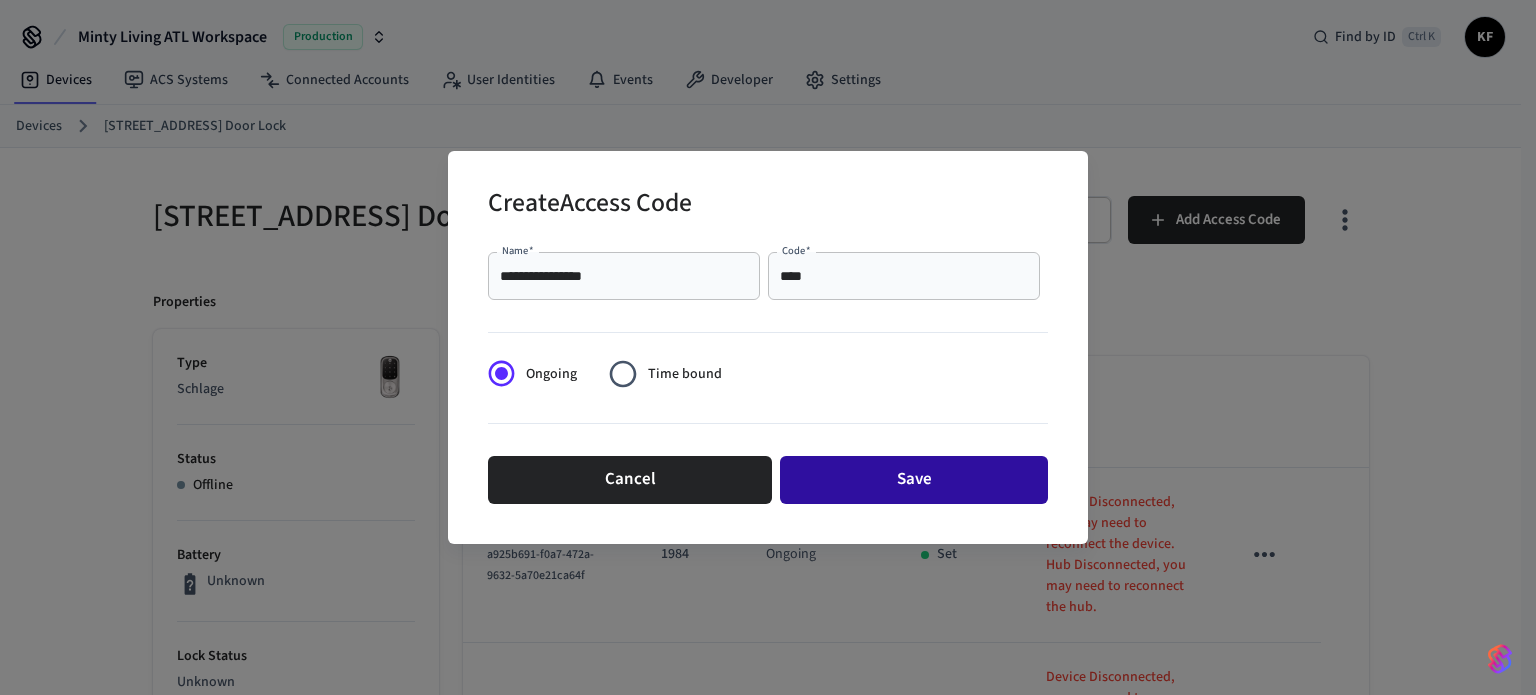 drag, startPoint x: 925, startPoint y: 433, endPoint x: 941, endPoint y: 501, distance: 69.856995 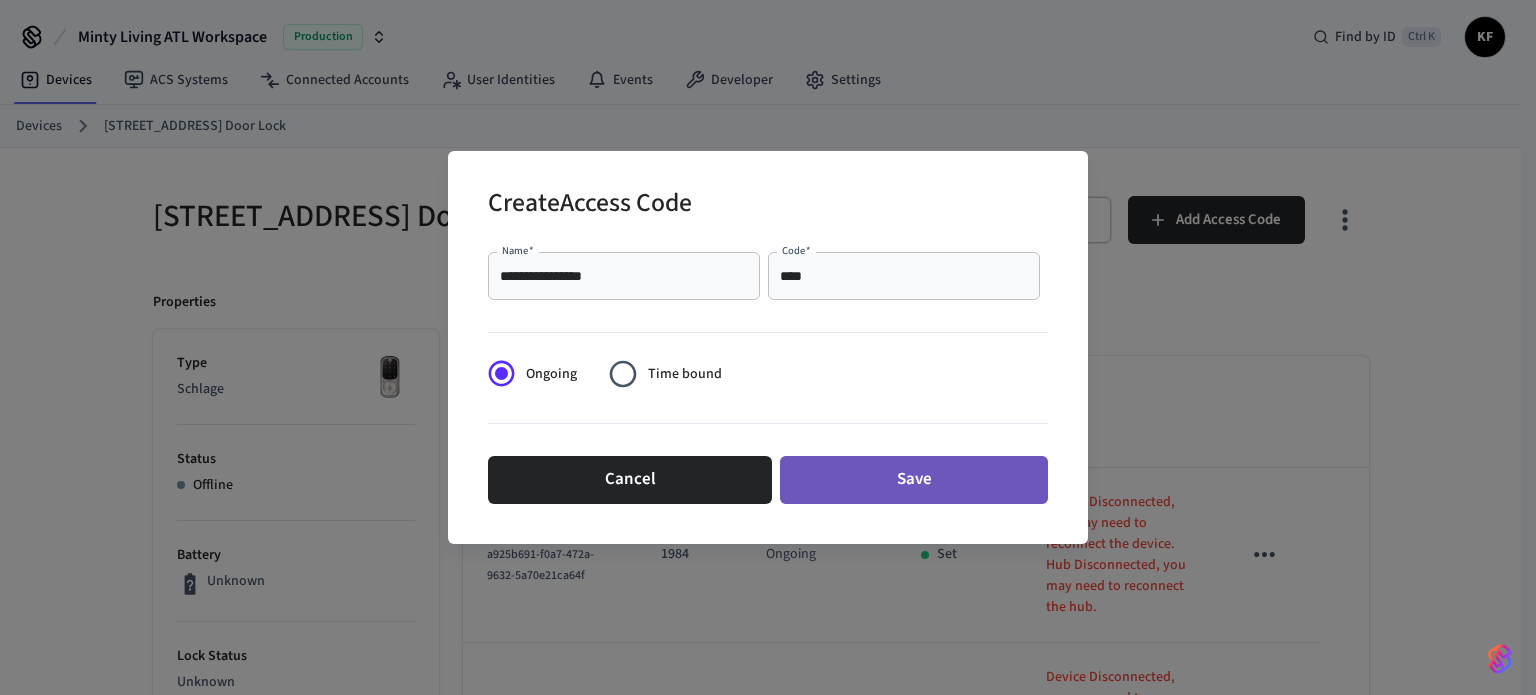 click on "Save" at bounding box center (914, 480) 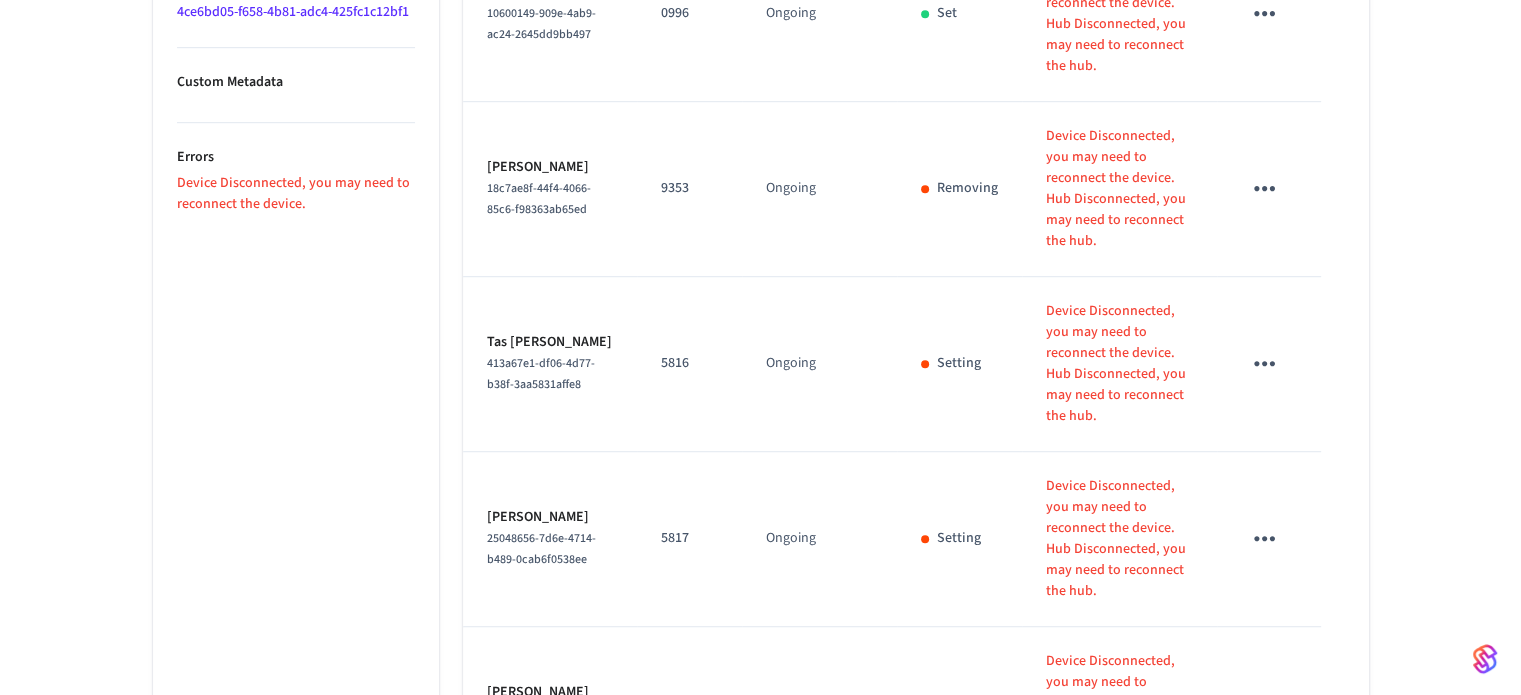 scroll, scrollTop: 1284, scrollLeft: 0, axis: vertical 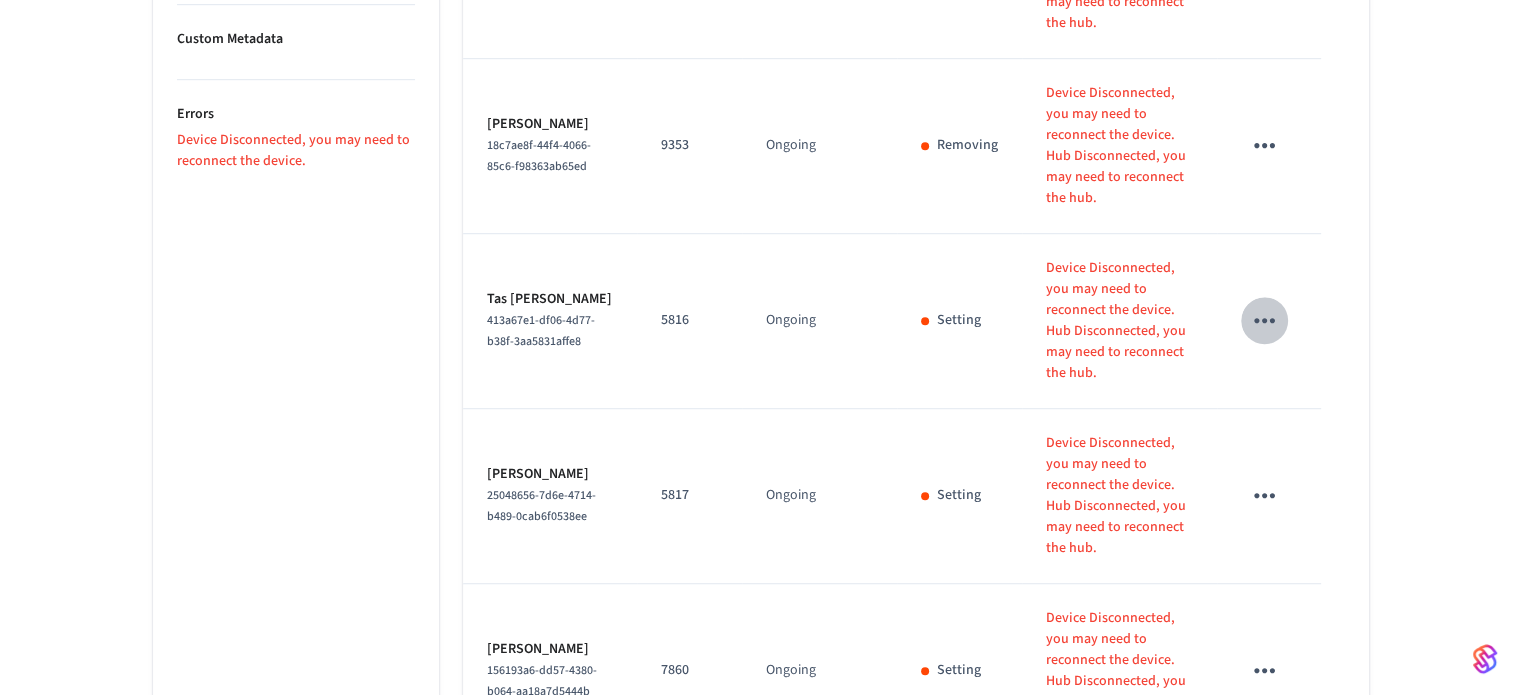 click 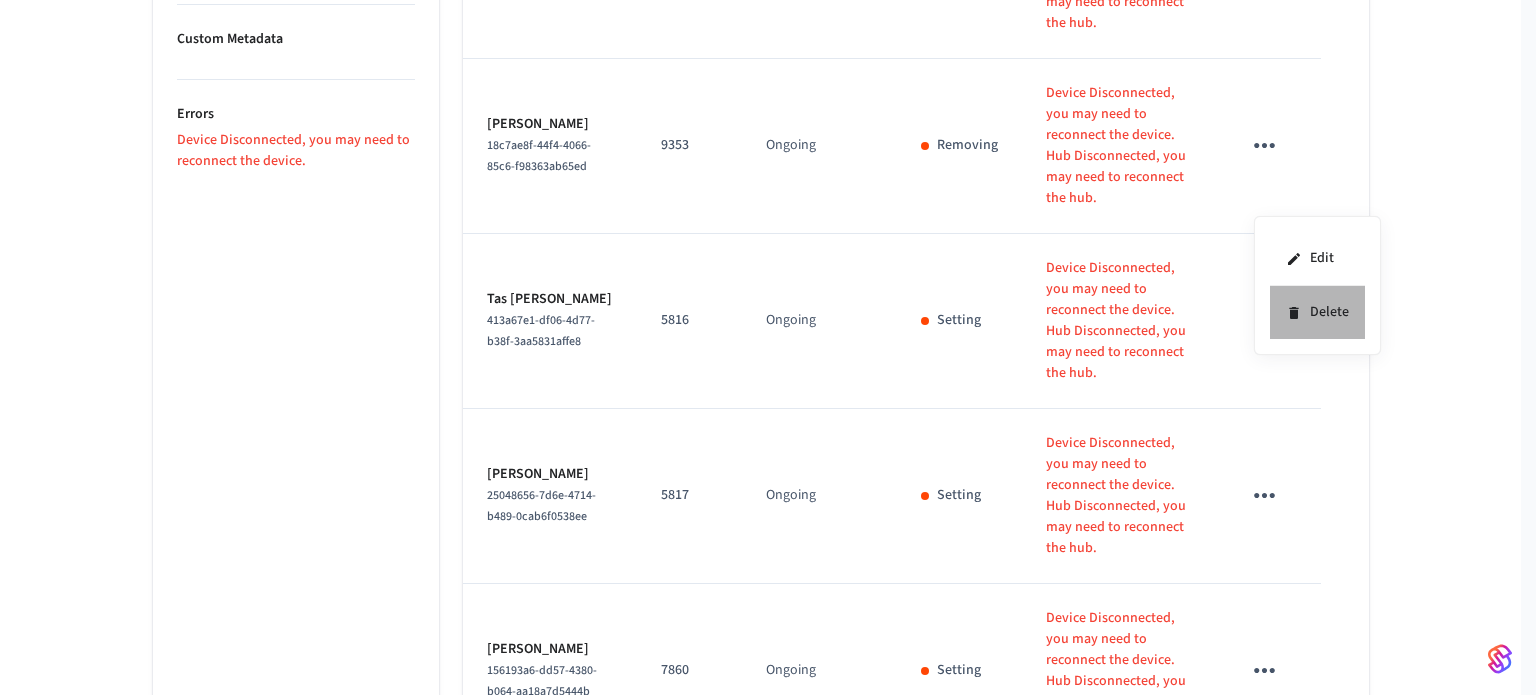 click on "Delete" at bounding box center [1317, 312] 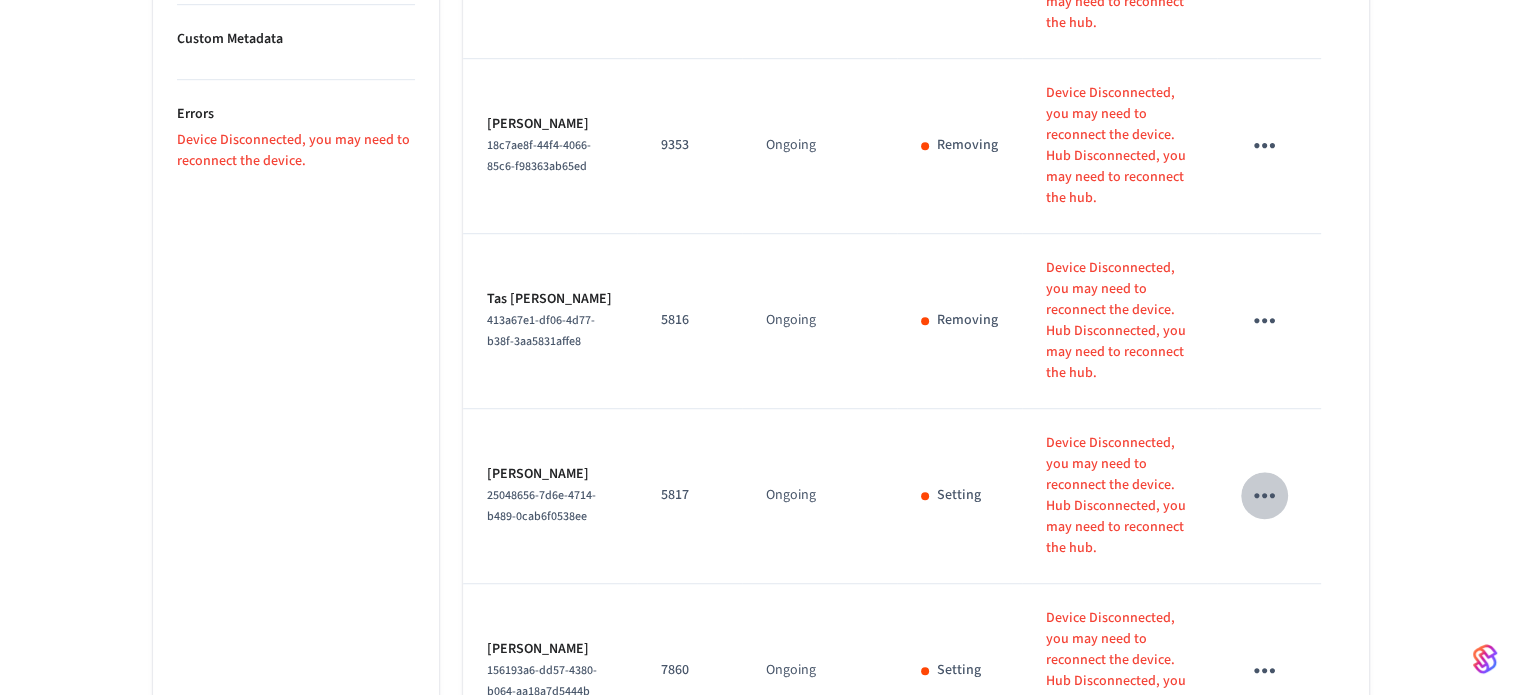 click 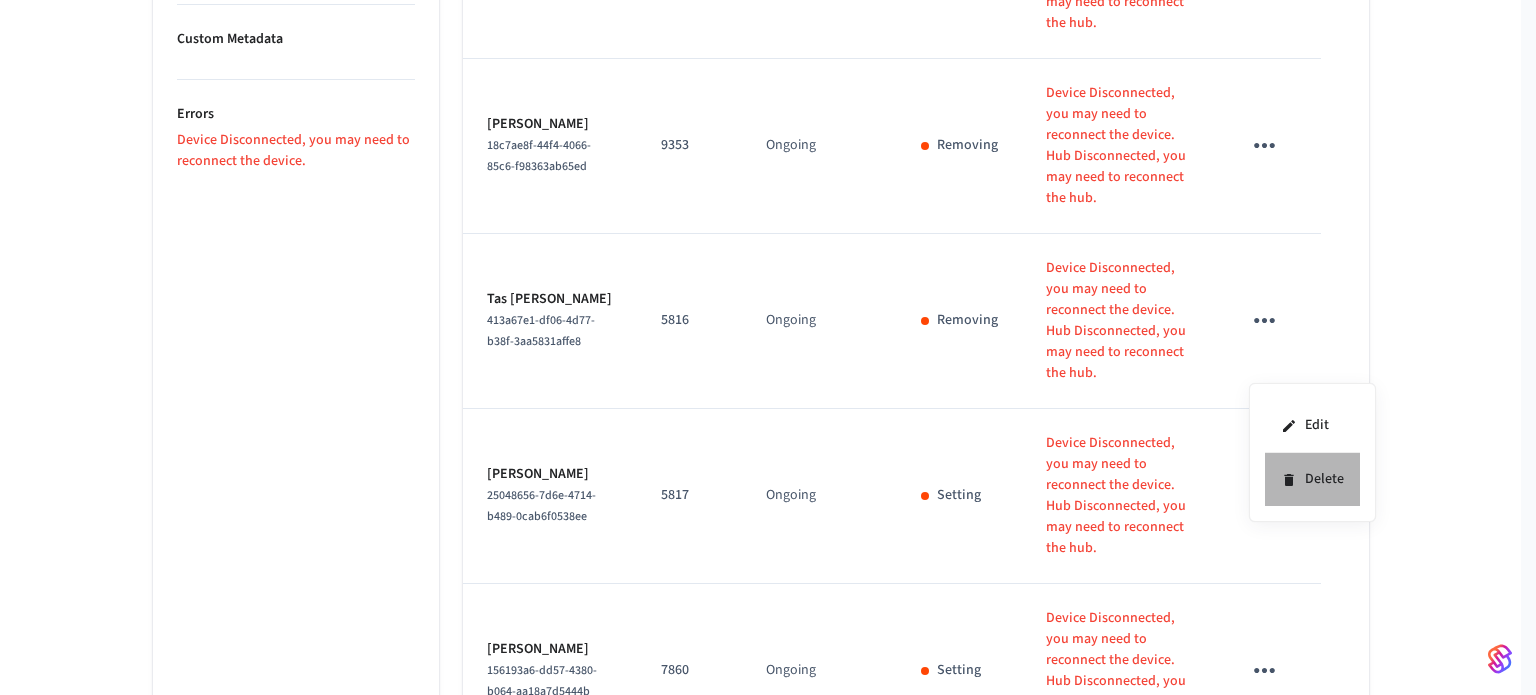 click on "Delete" at bounding box center (1312, 479) 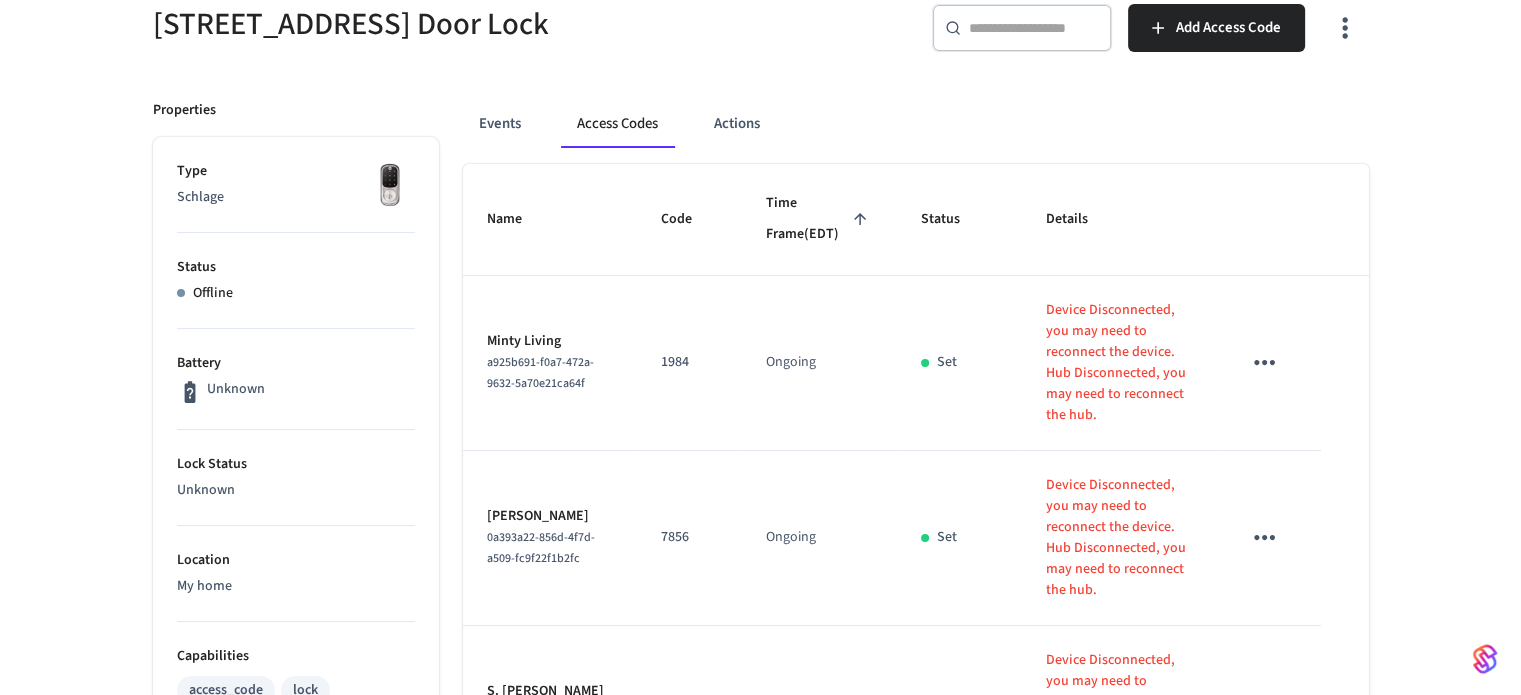 scroll, scrollTop: 17, scrollLeft: 0, axis: vertical 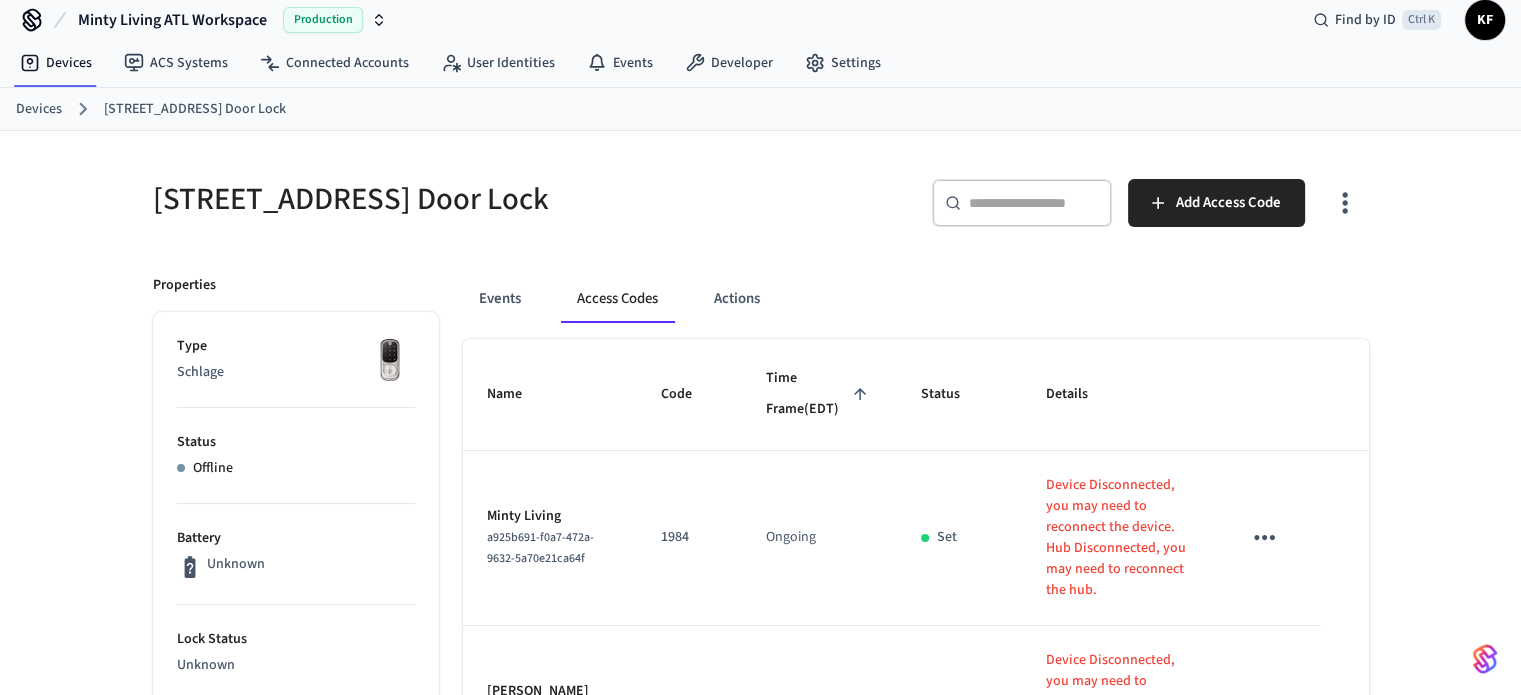 click on "Devices [STREET_ADDRESS] CH Door Lock" at bounding box center [768, 109] 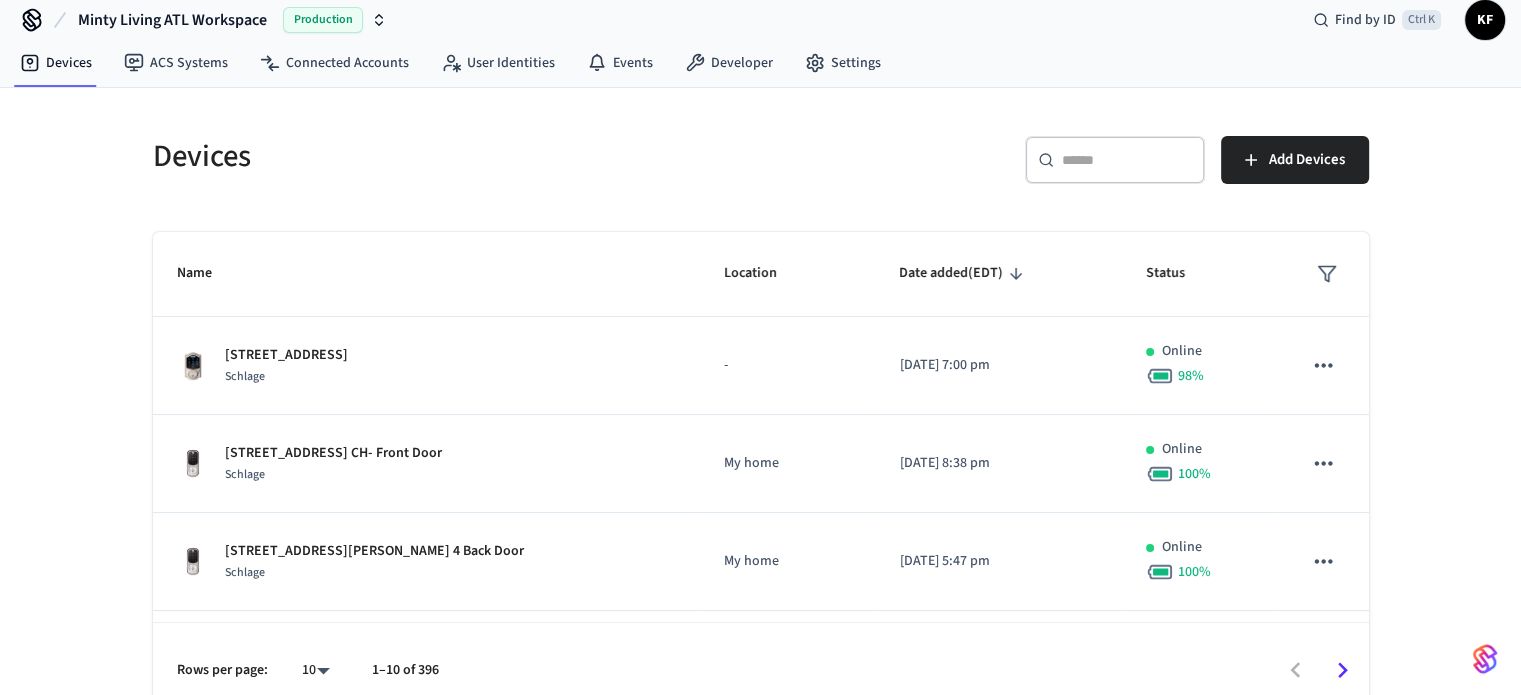 scroll, scrollTop: 0, scrollLeft: 0, axis: both 